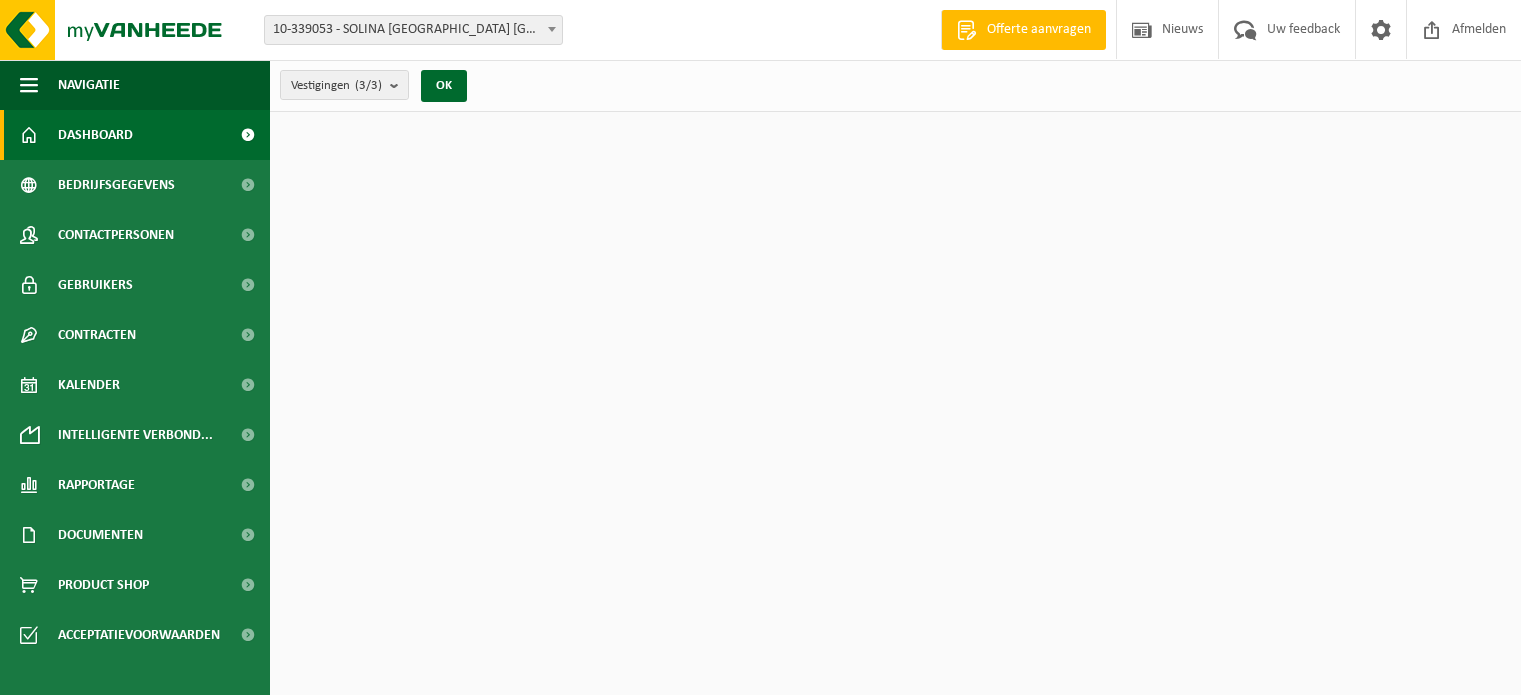 scroll, scrollTop: 0, scrollLeft: 0, axis: both 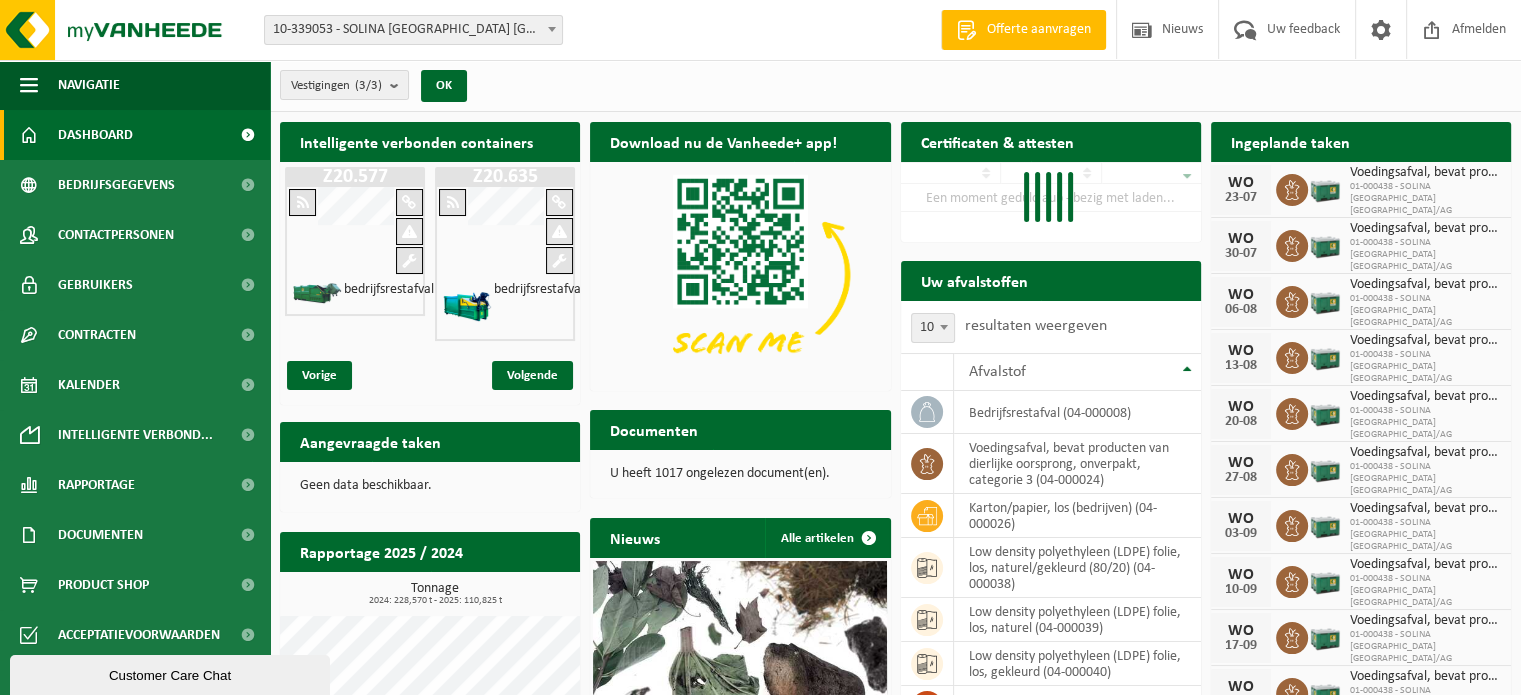 click at bounding box center [552, 29] 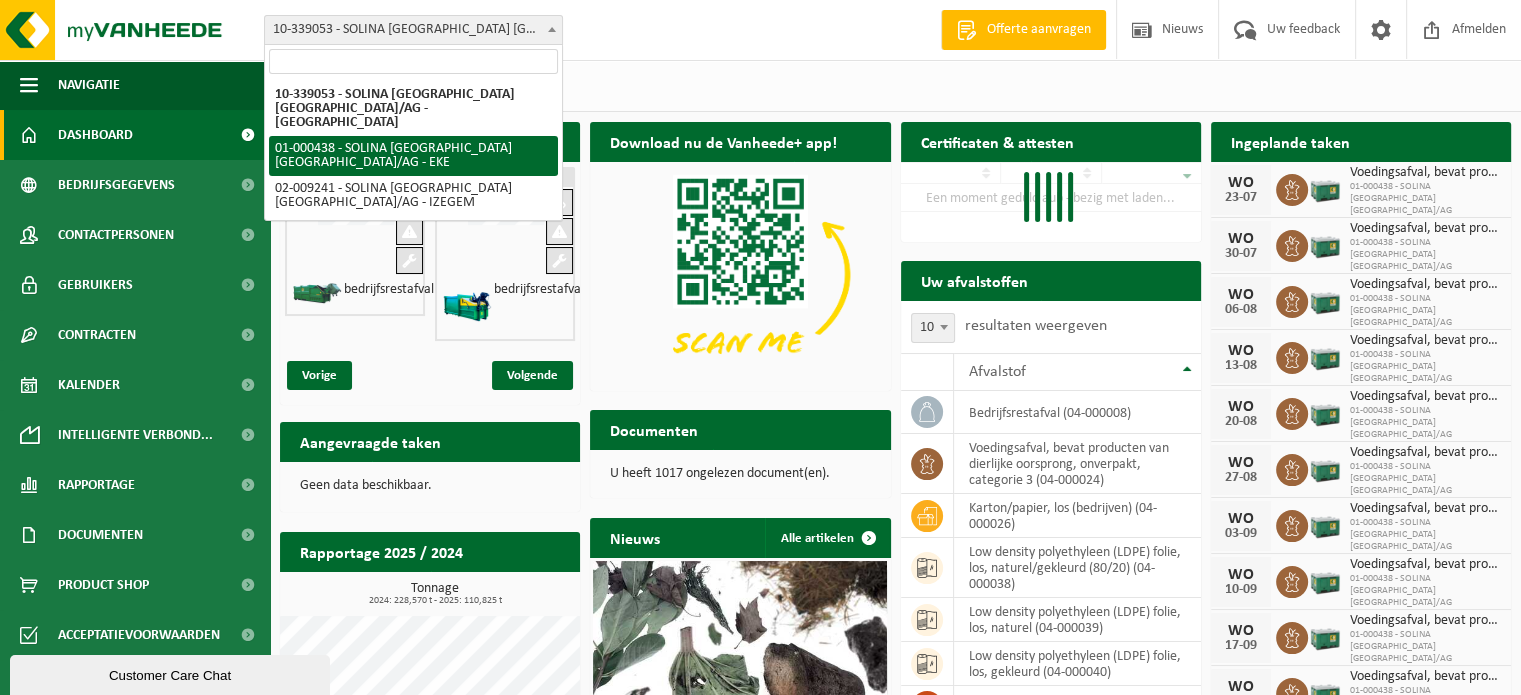 select on "13143" 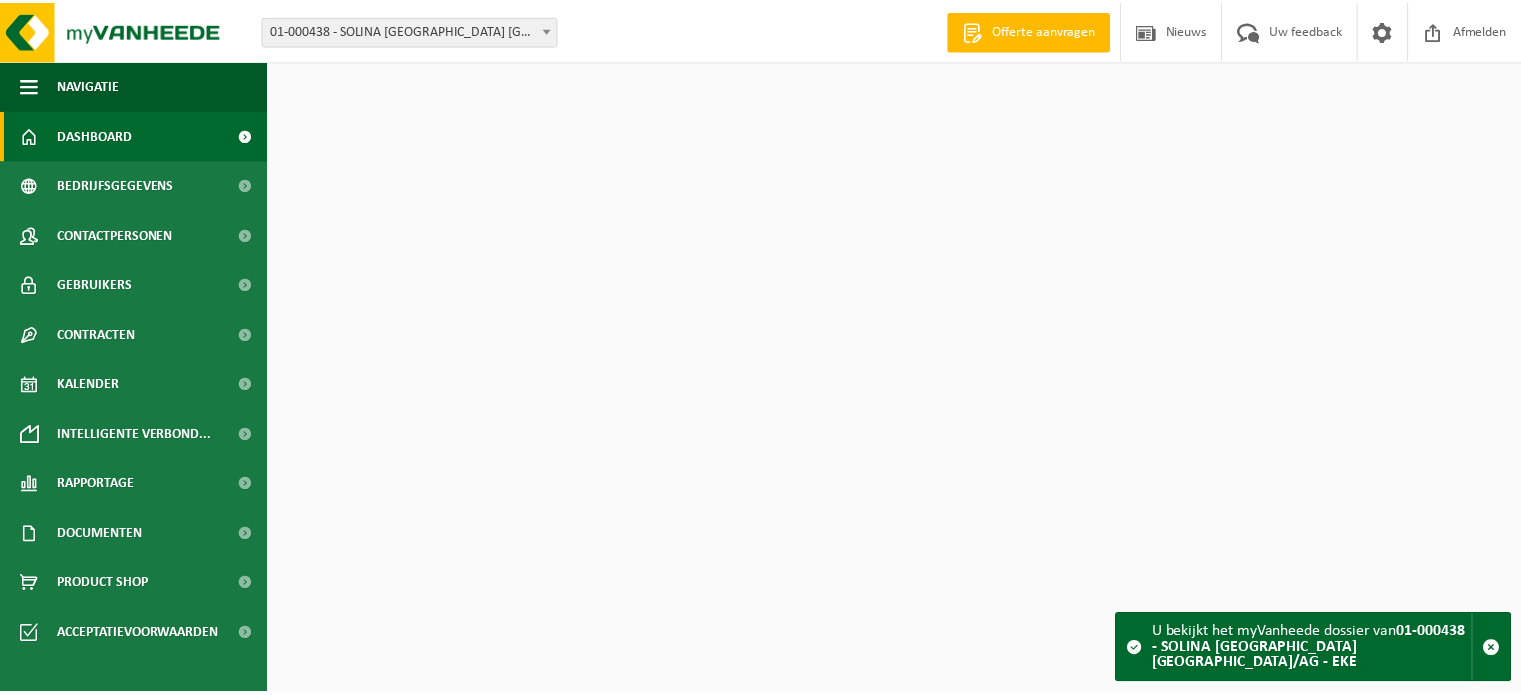 scroll, scrollTop: 0, scrollLeft: 0, axis: both 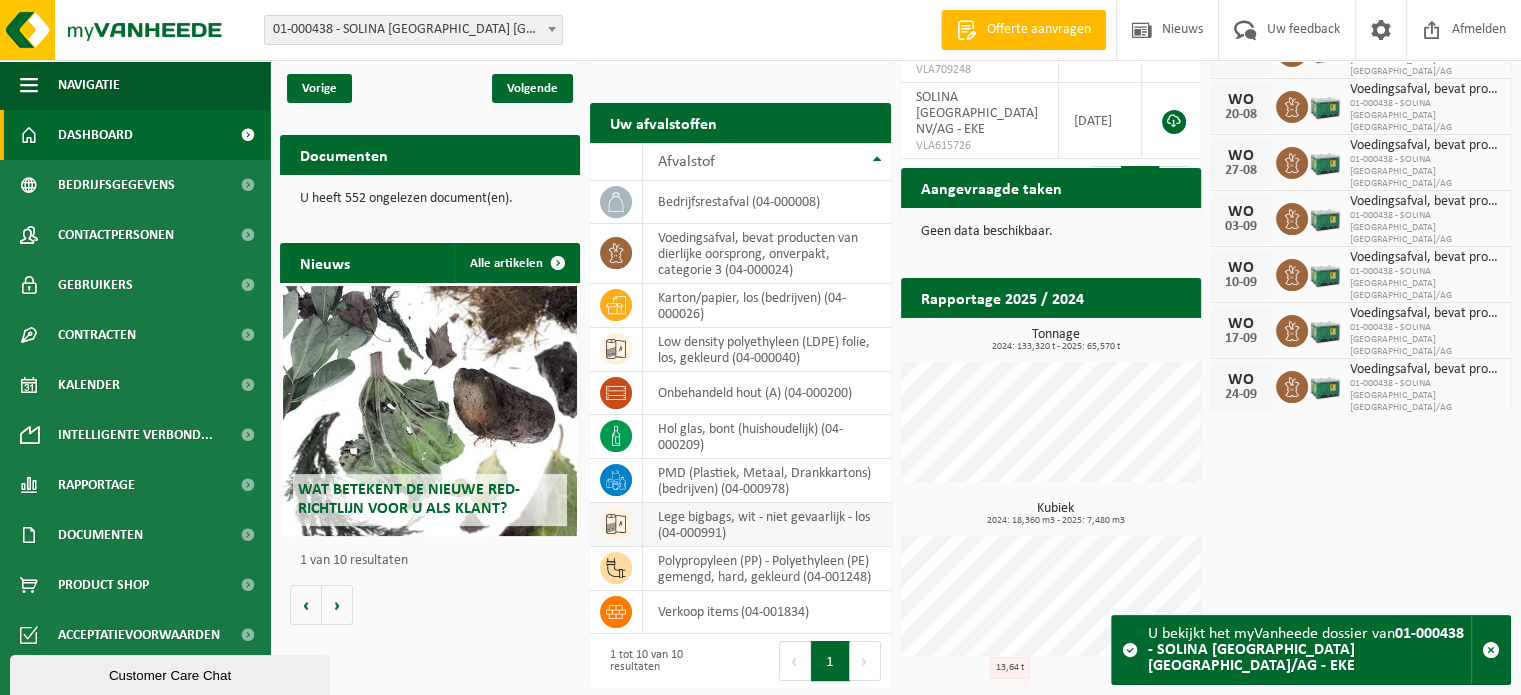 click on "lege bigbags, wit - niet gevaarlijk - los (04-000991)" at bounding box center [766, 525] 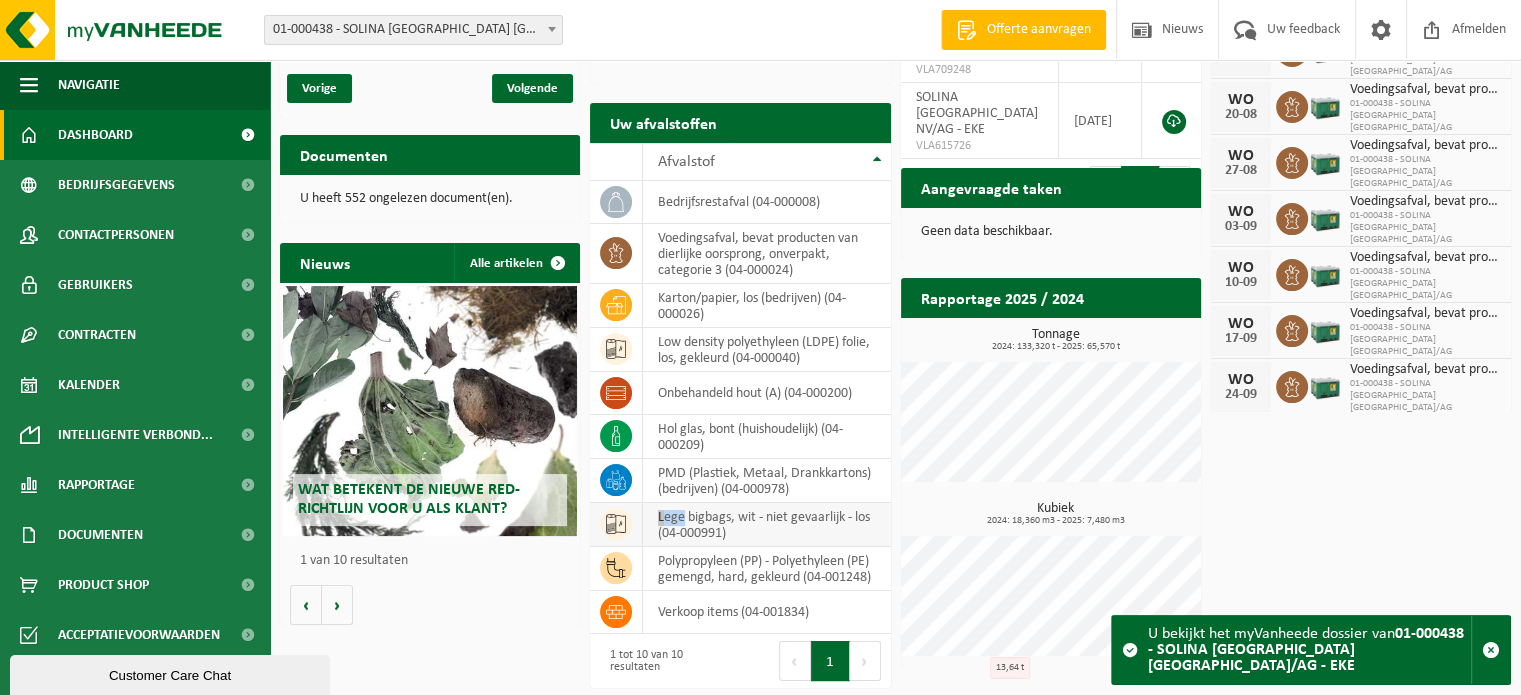 click 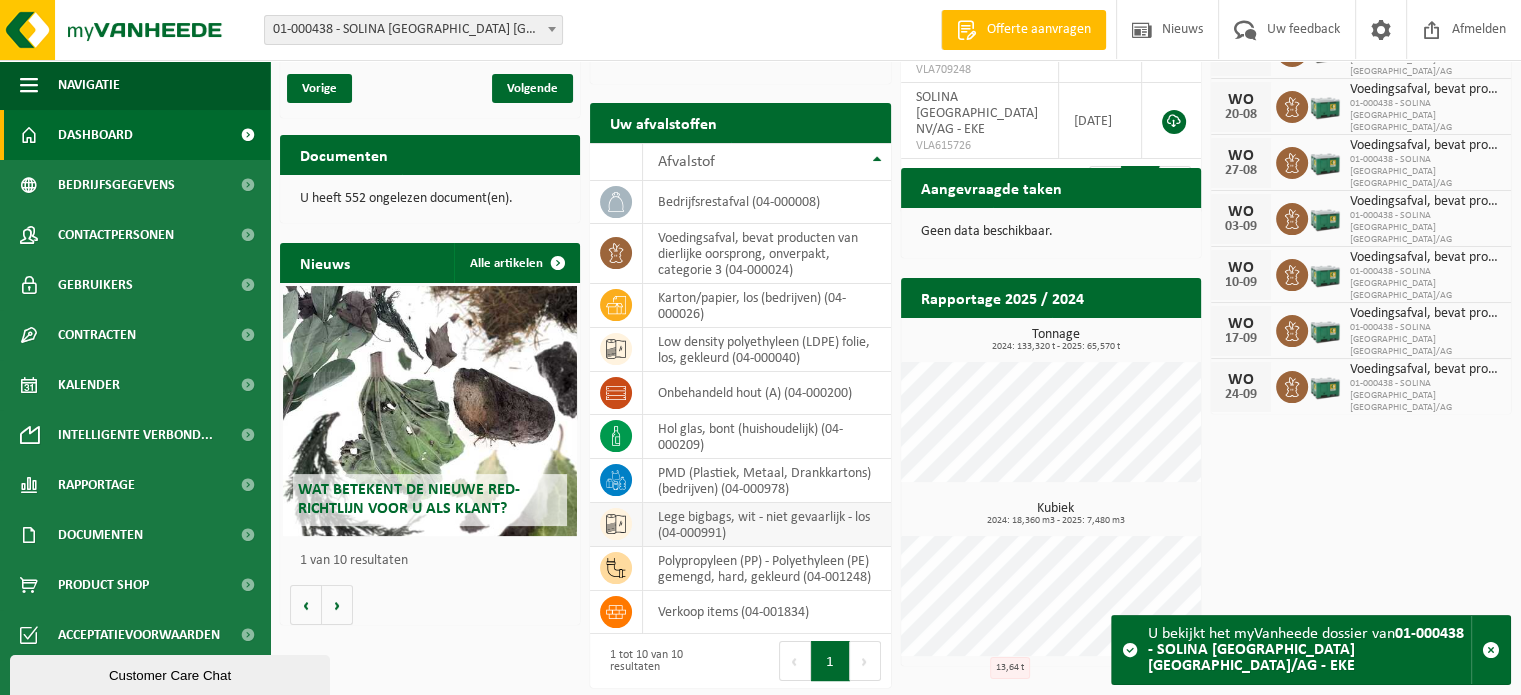 click on "lege bigbags, wit - niet gevaarlijk - los (04-000991)" at bounding box center (766, 525) 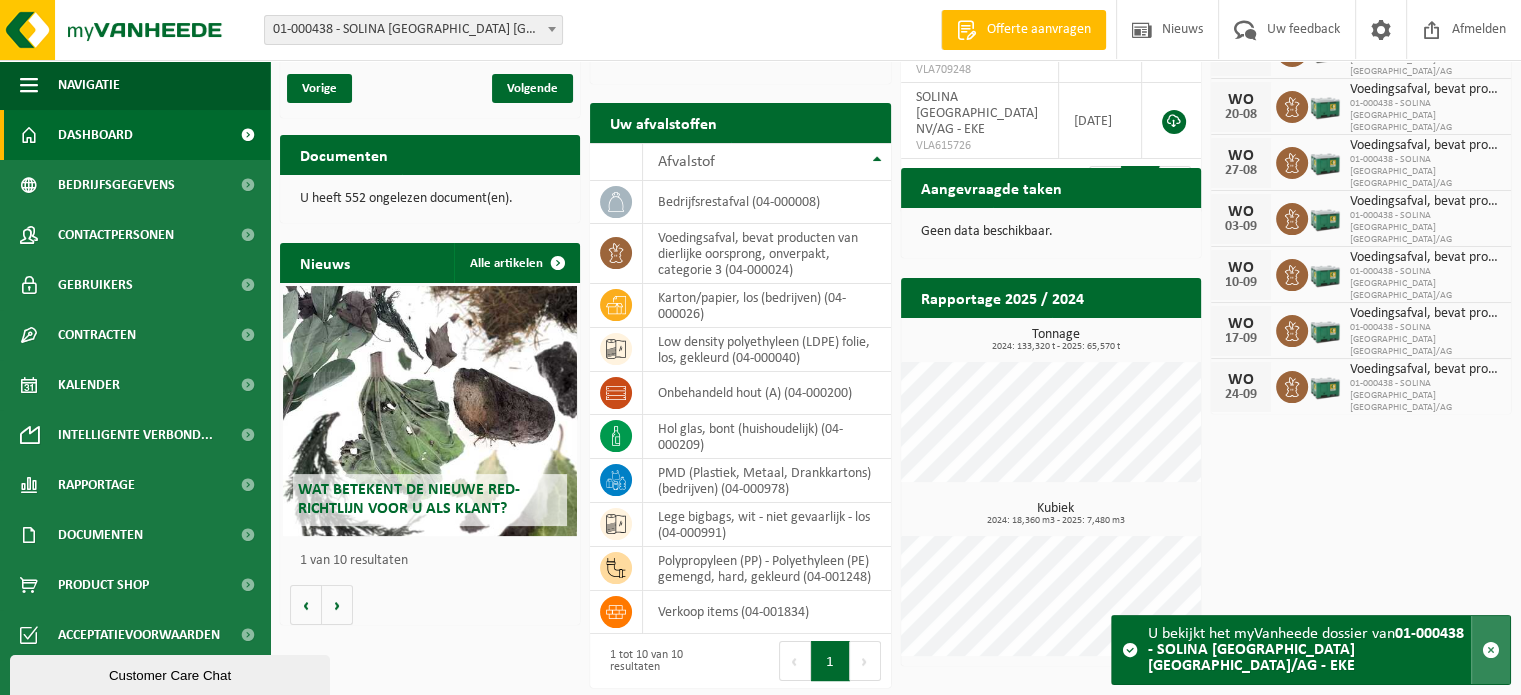 click at bounding box center [1491, 650] 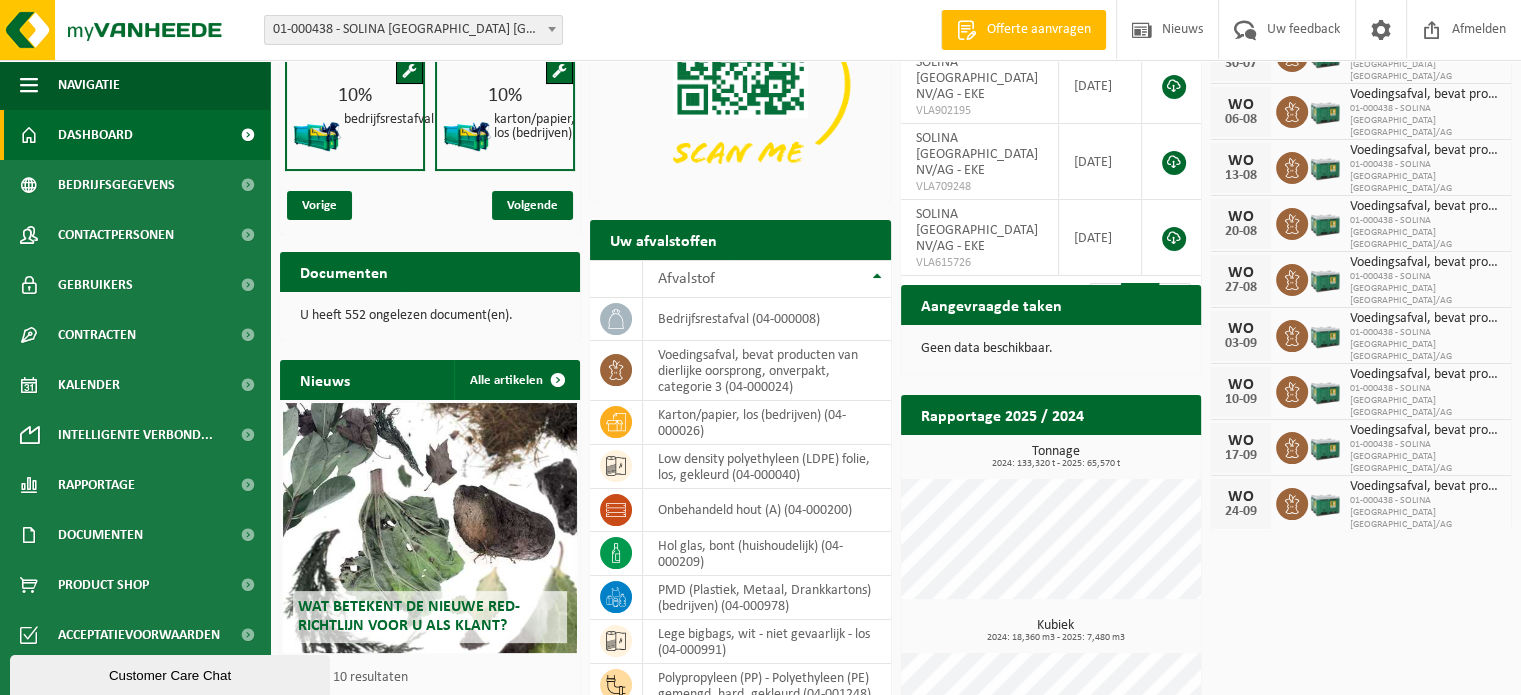 scroll, scrollTop: 0, scrollLeft: 0, axis: both 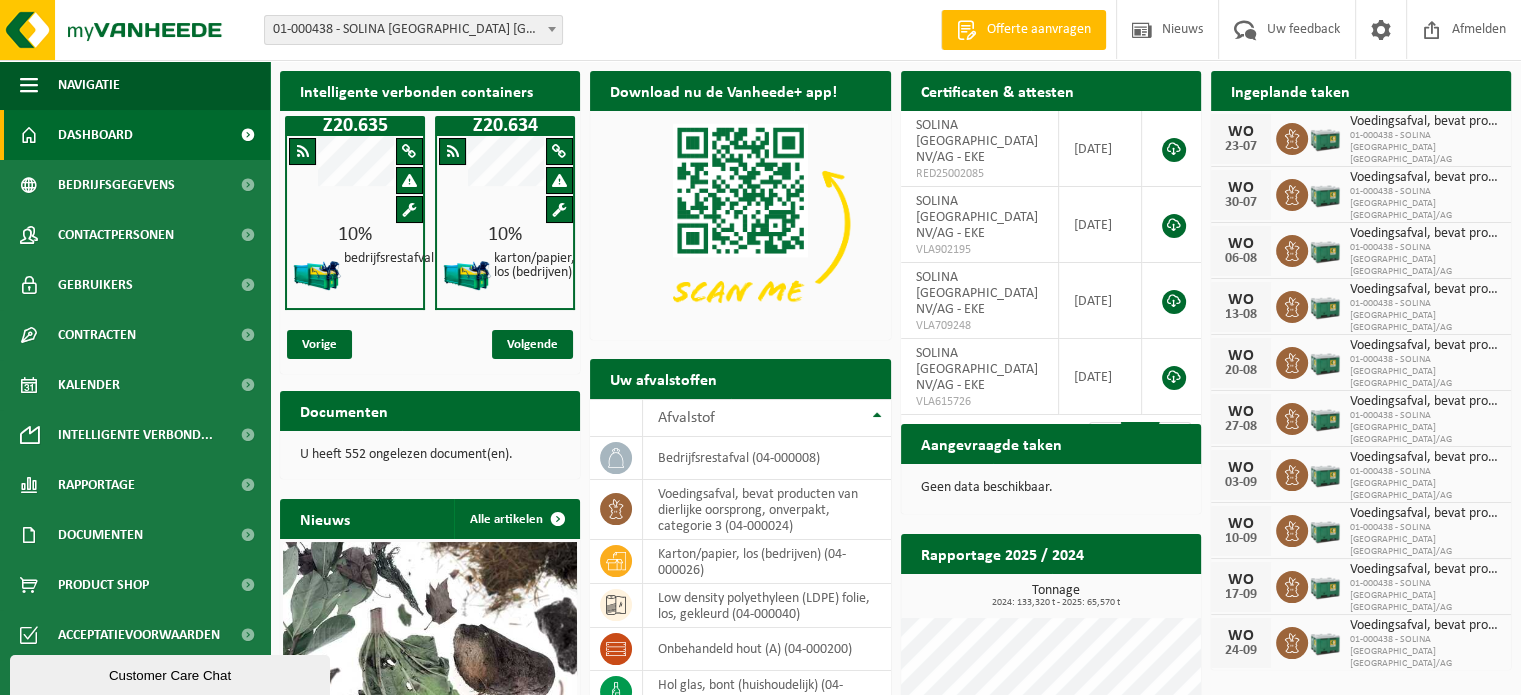click on "Aangevraagde taken" at bounding box center (991, 443) 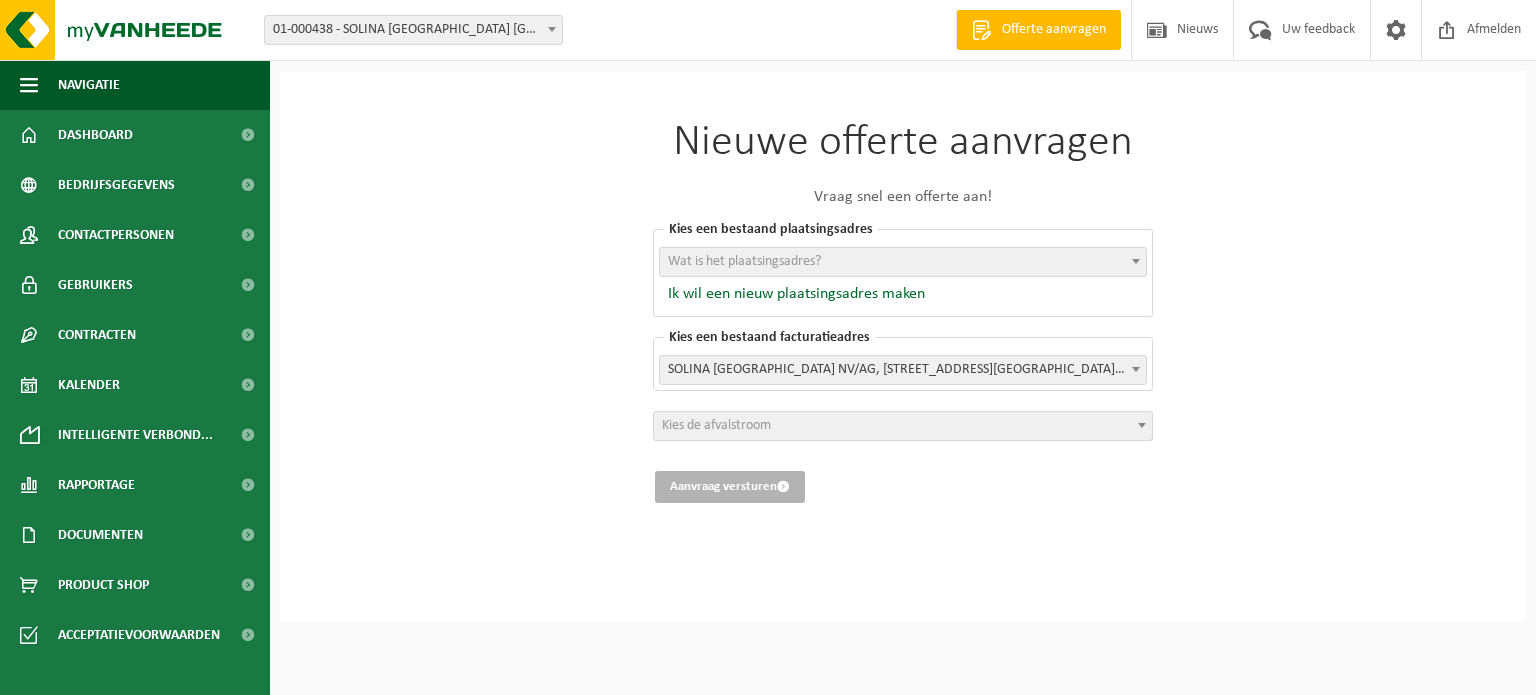 scroll, scrollTop: 0, scrollLeft: 0, axis: both 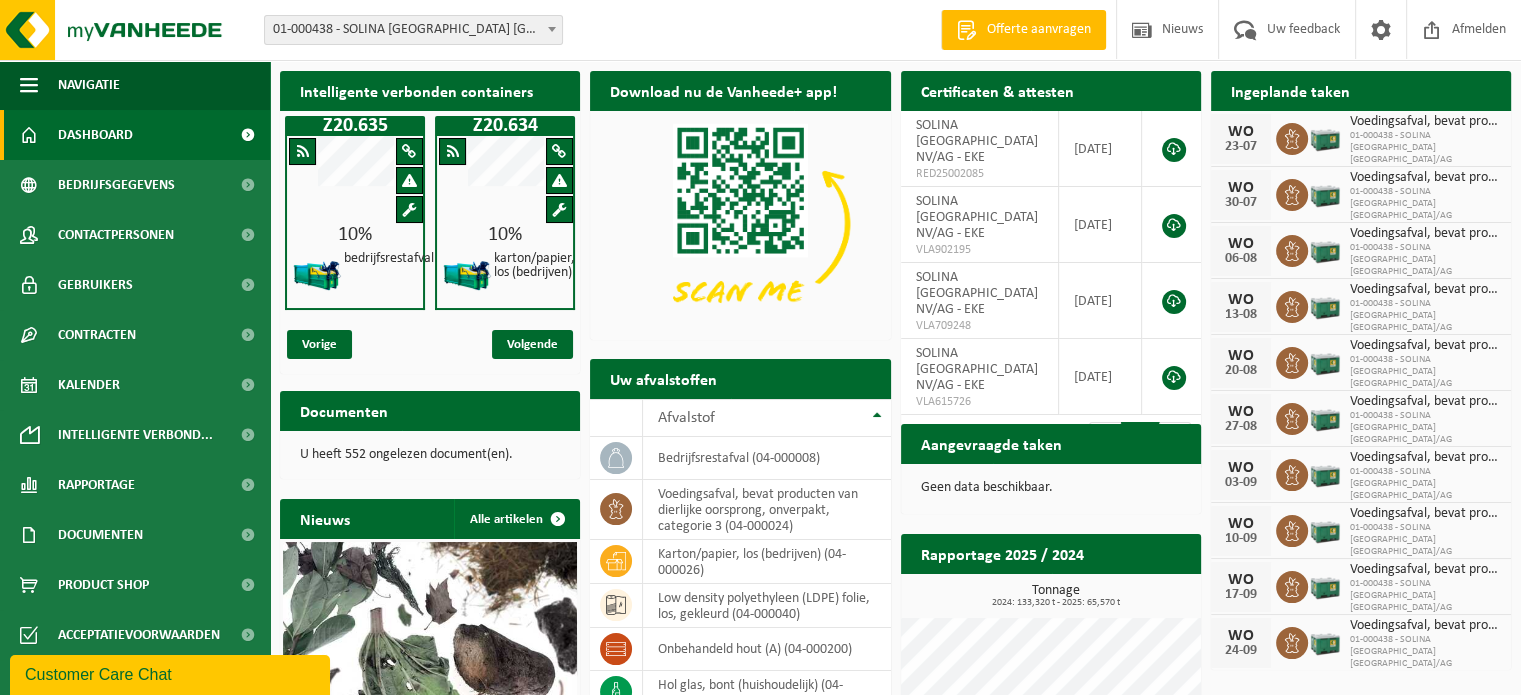 click on "Ingeplande taken" at bounding box center (1290, 90) 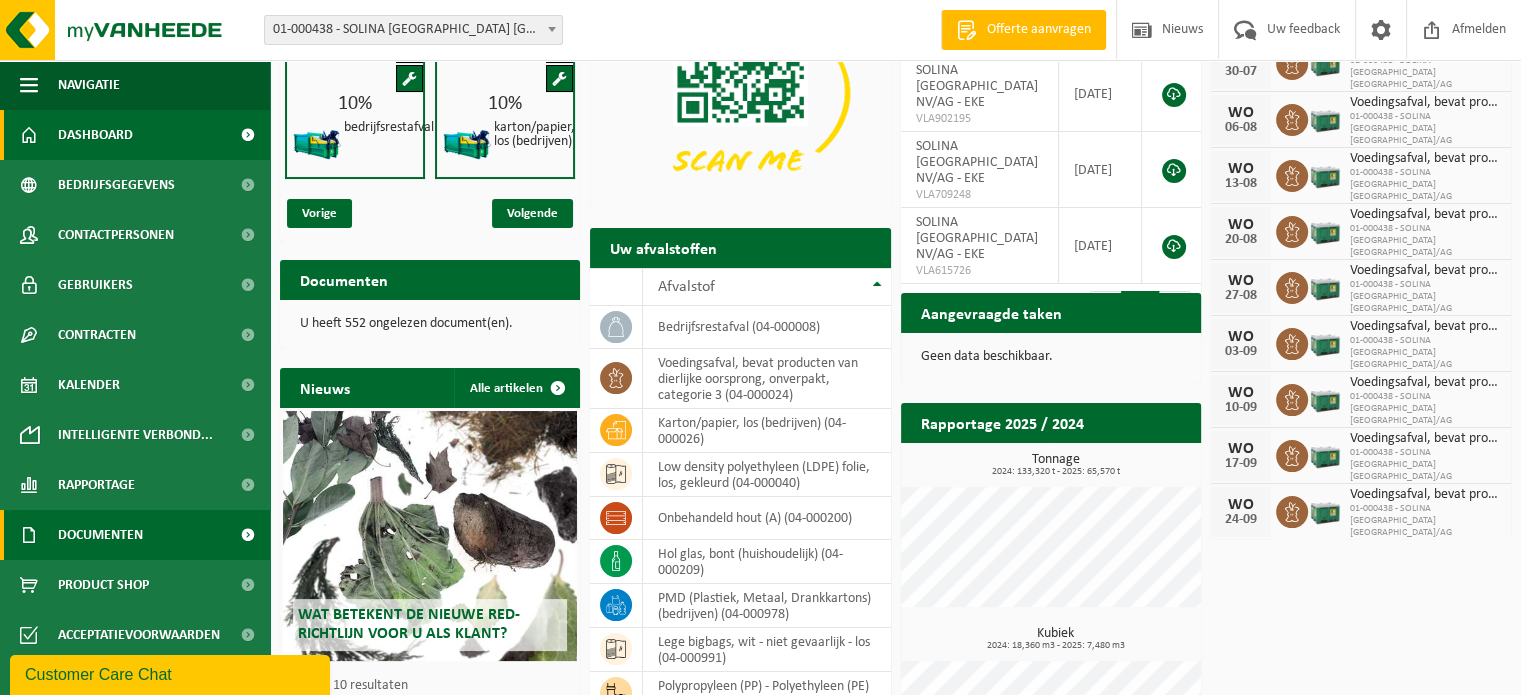 scroll, scrollTop: 256, scrollLeft: 0, axis: vertical 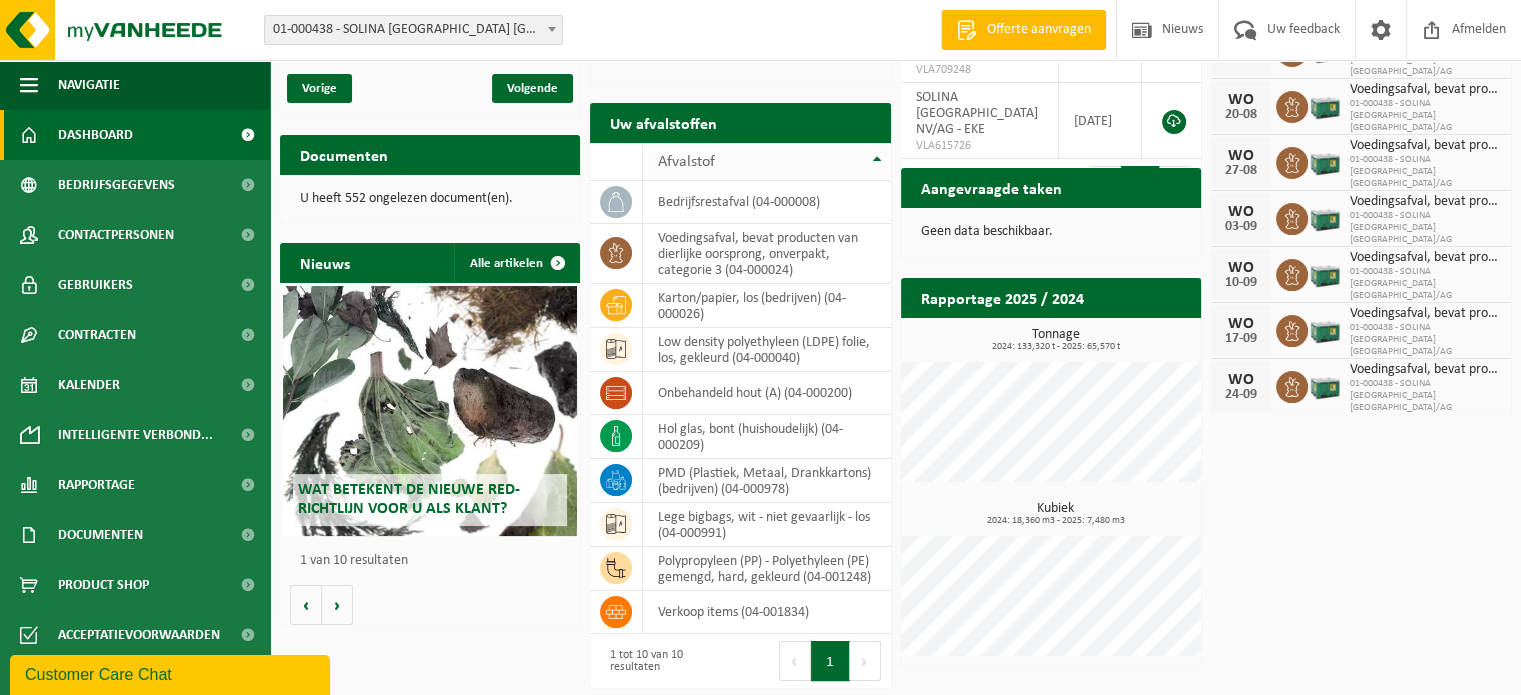 click on "Afvalstof" at bounding box center (766, 162) 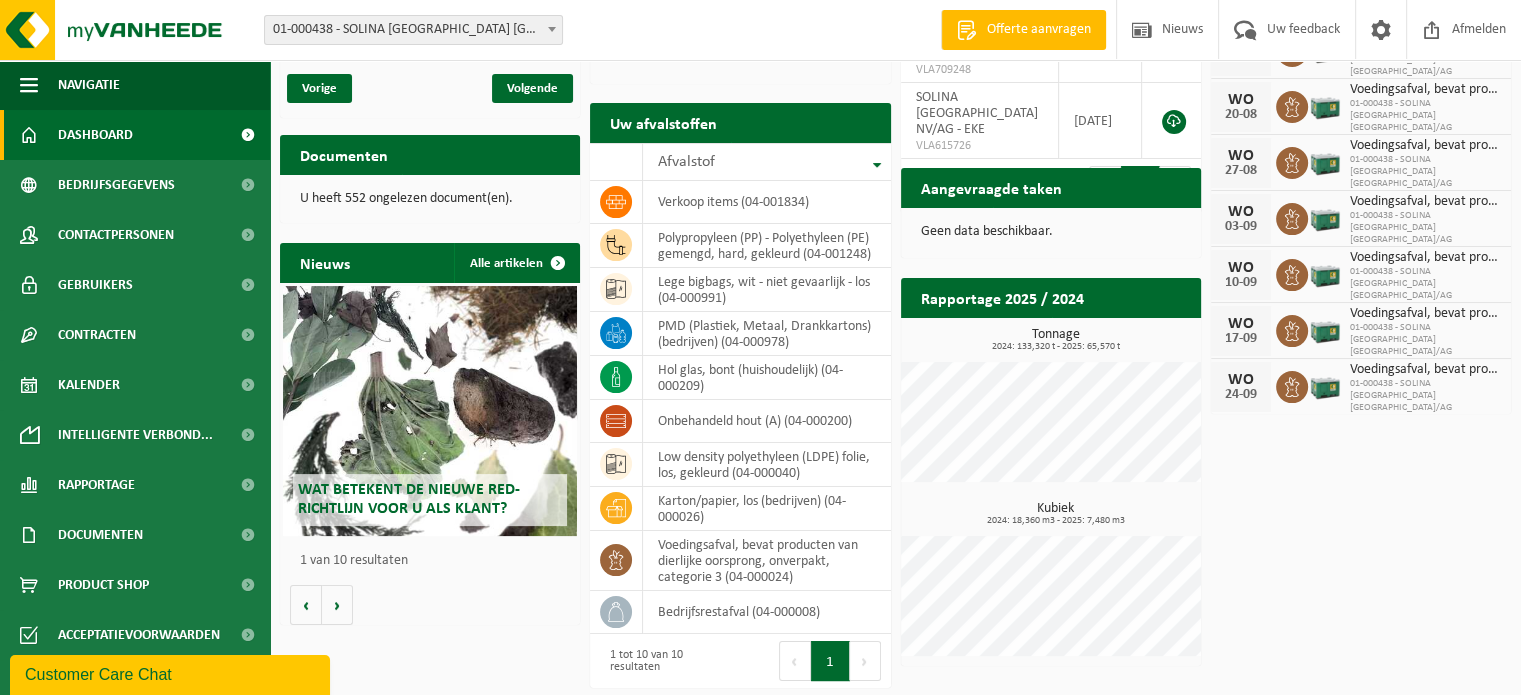 click on "Afvalstof" at bounding box center [766, 162] 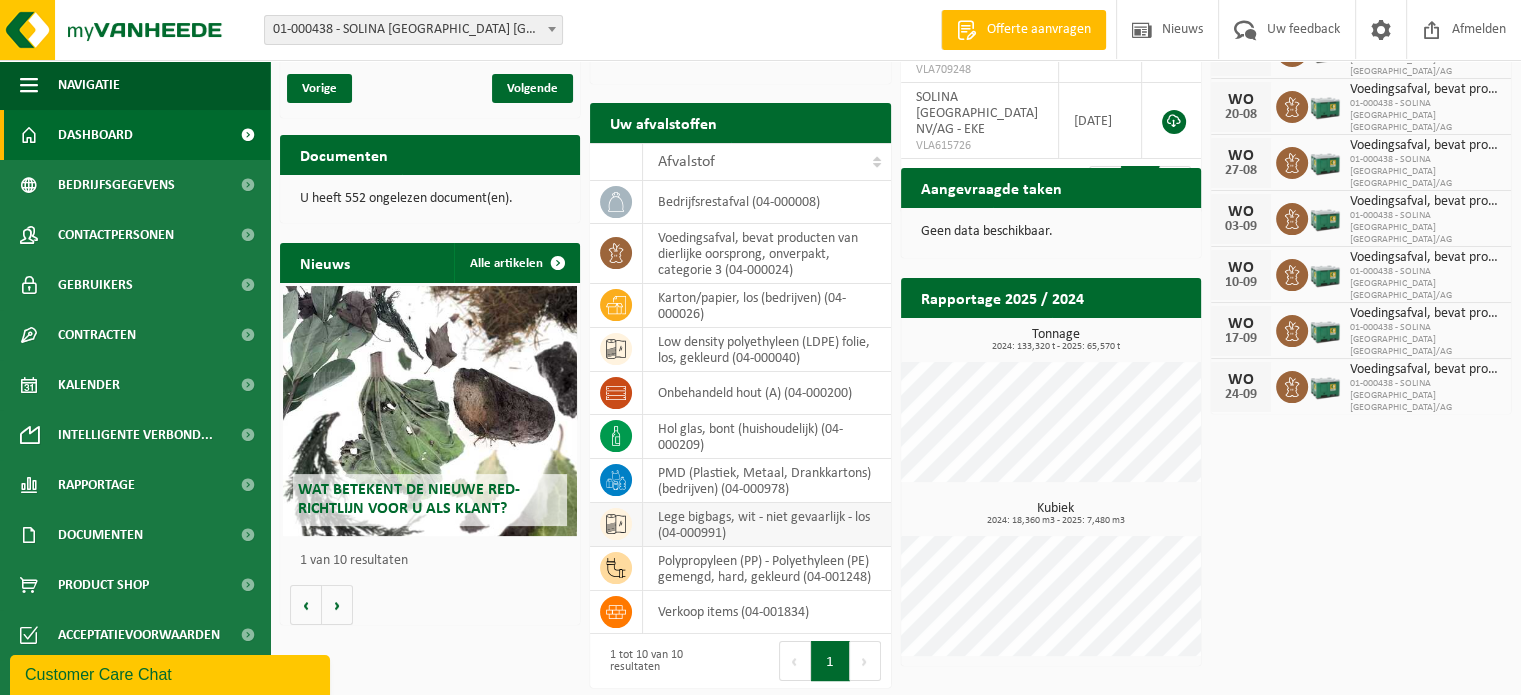 click on "lege bigbags, wit - niet gevaarlijk - los (04-000991)" at bounding box center (766, 525) 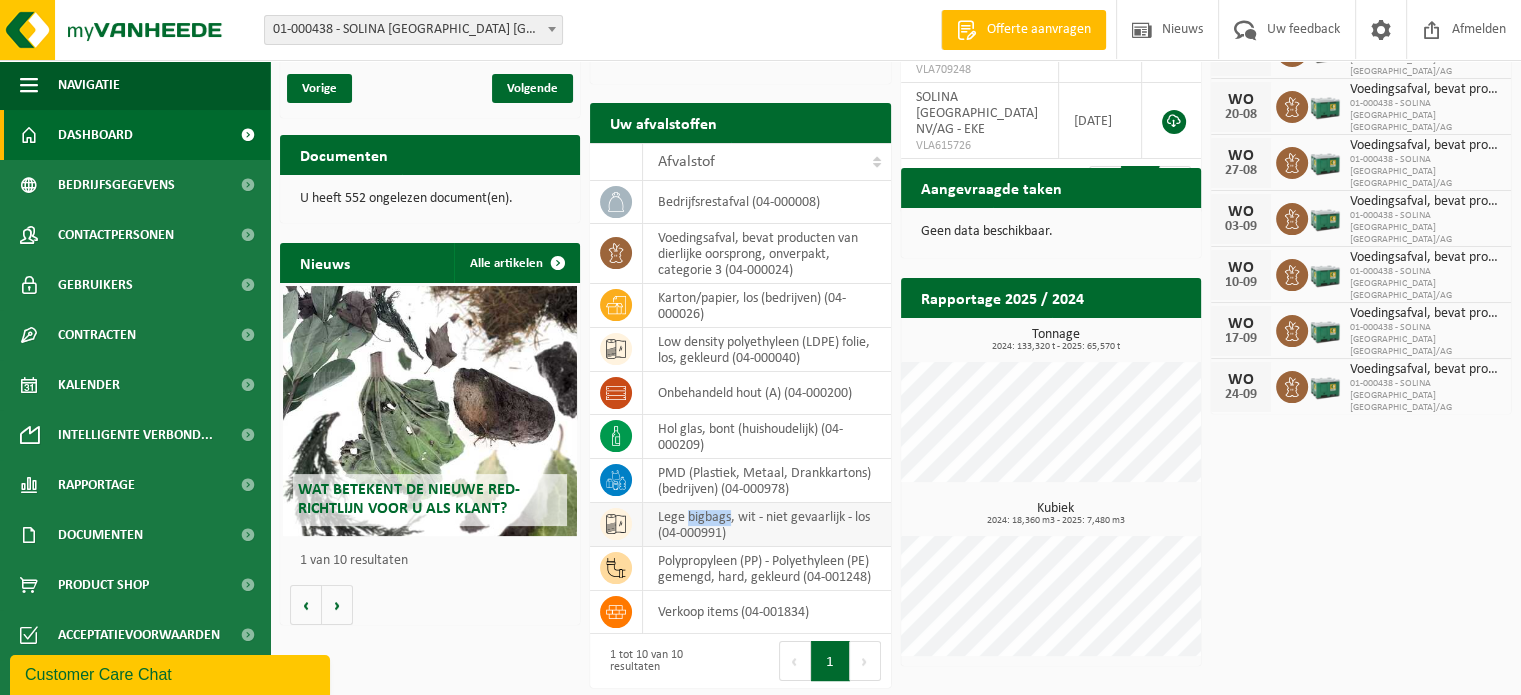 click on "lege bigbags, wit - niet gevaarlijk - los (04-000991)" at bounding box center (766, 525) 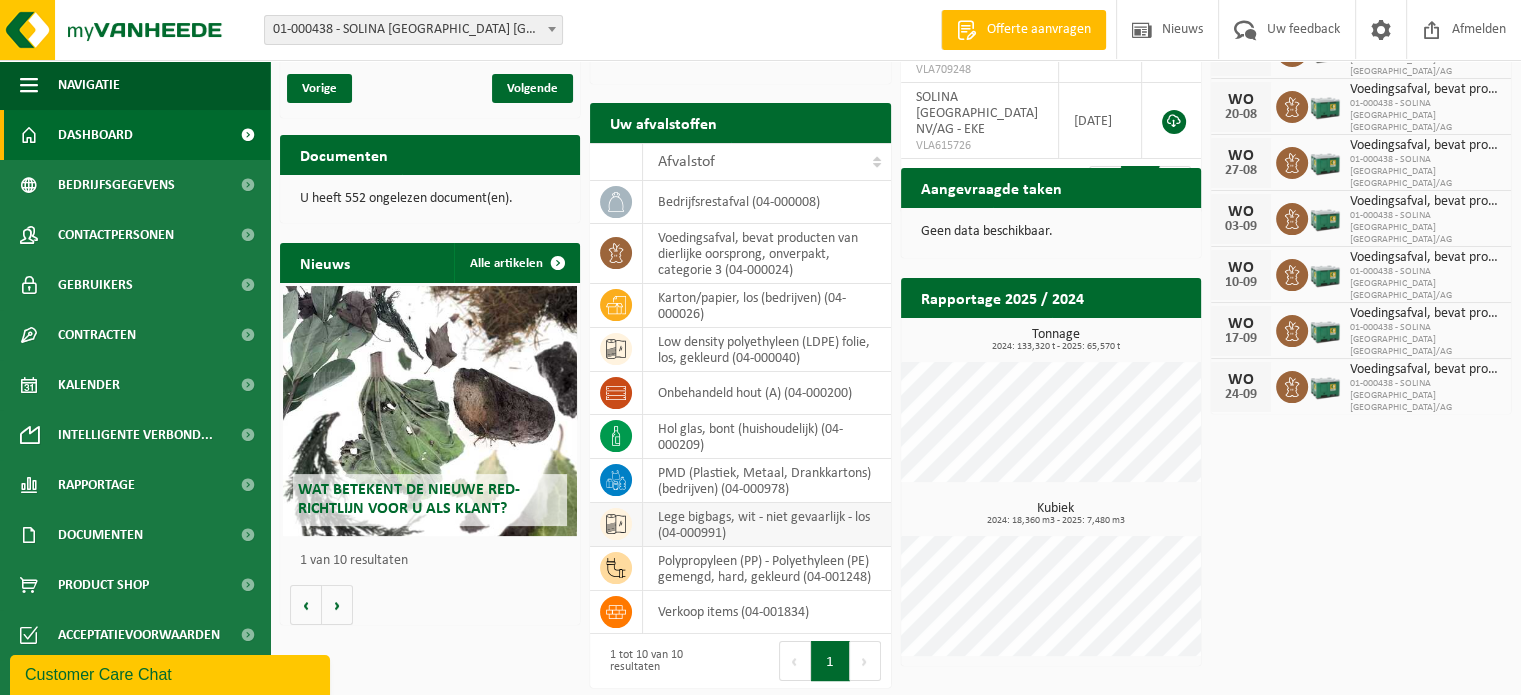 click 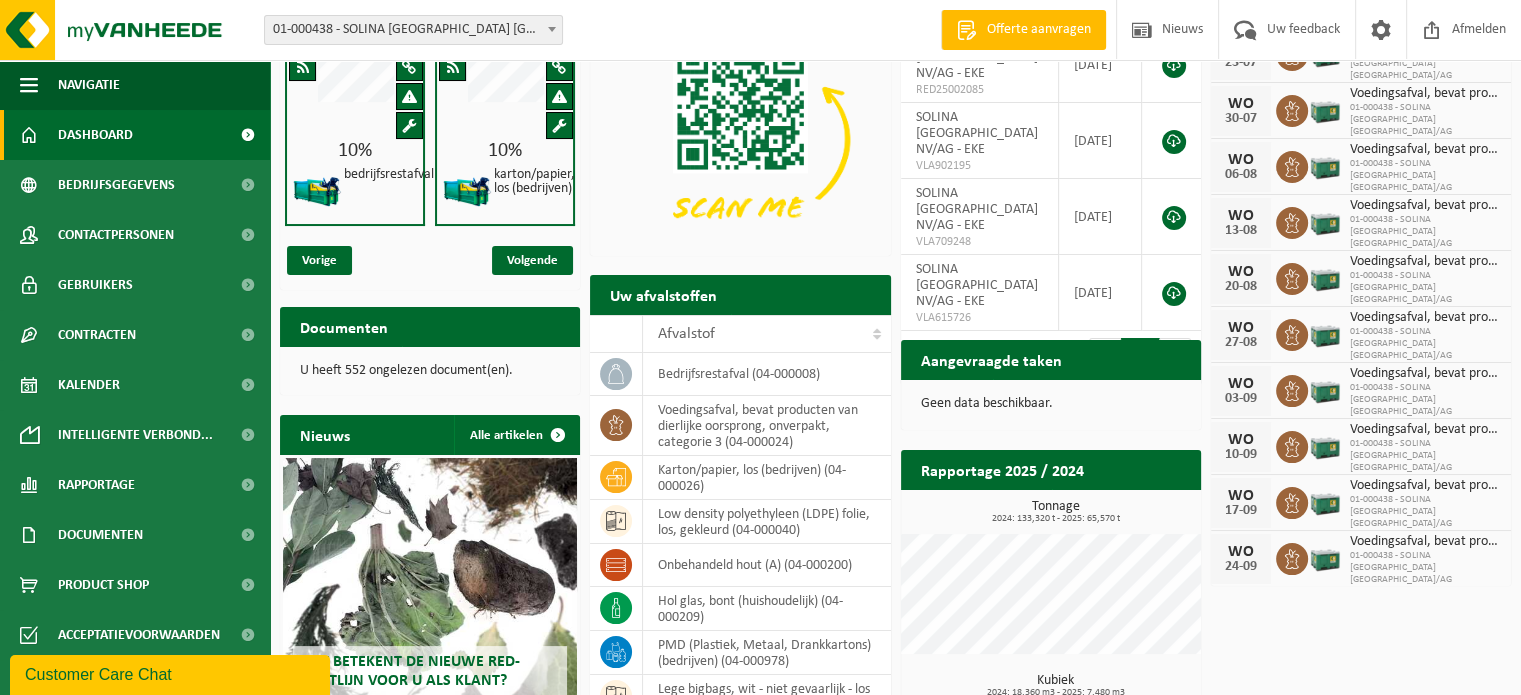 scroll, scrollTop: 0, scrollLeft: 0, axis: both 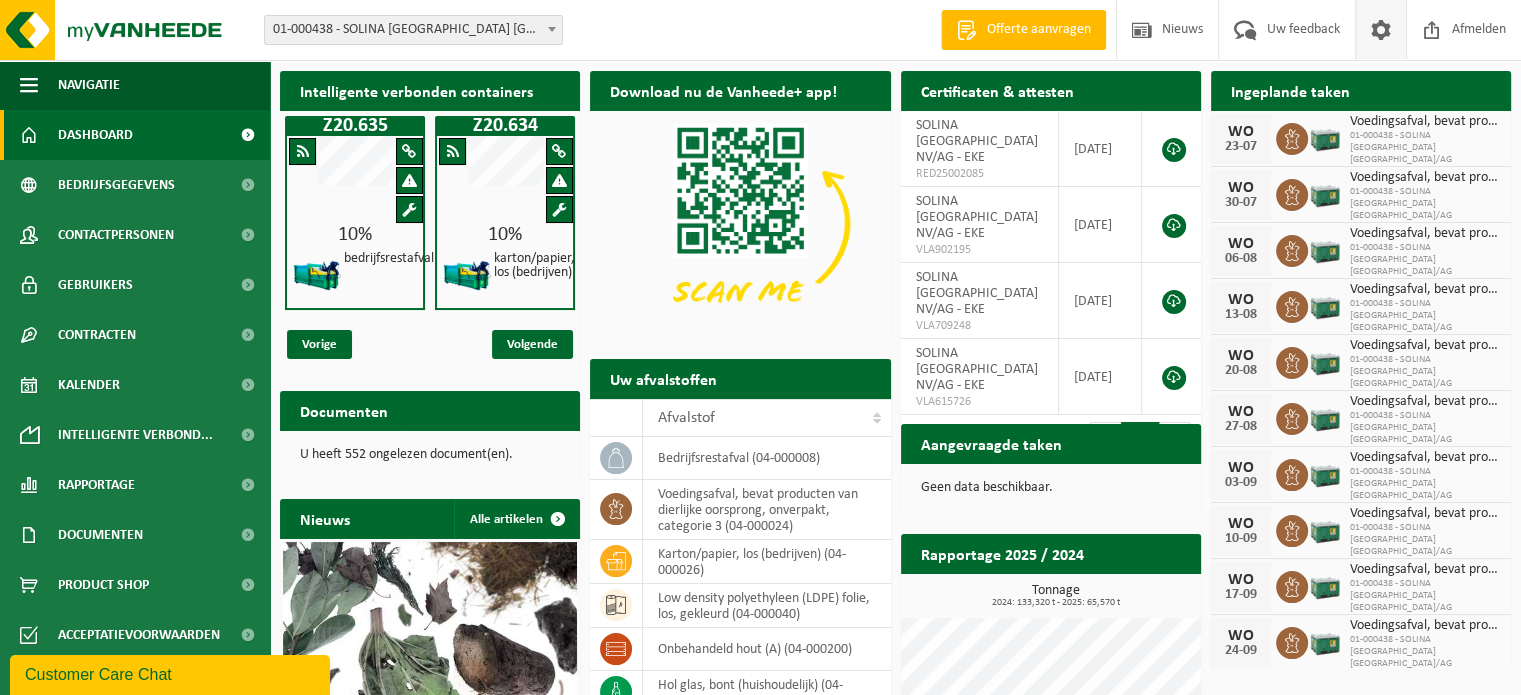 click at bounding box center [1381, 29] 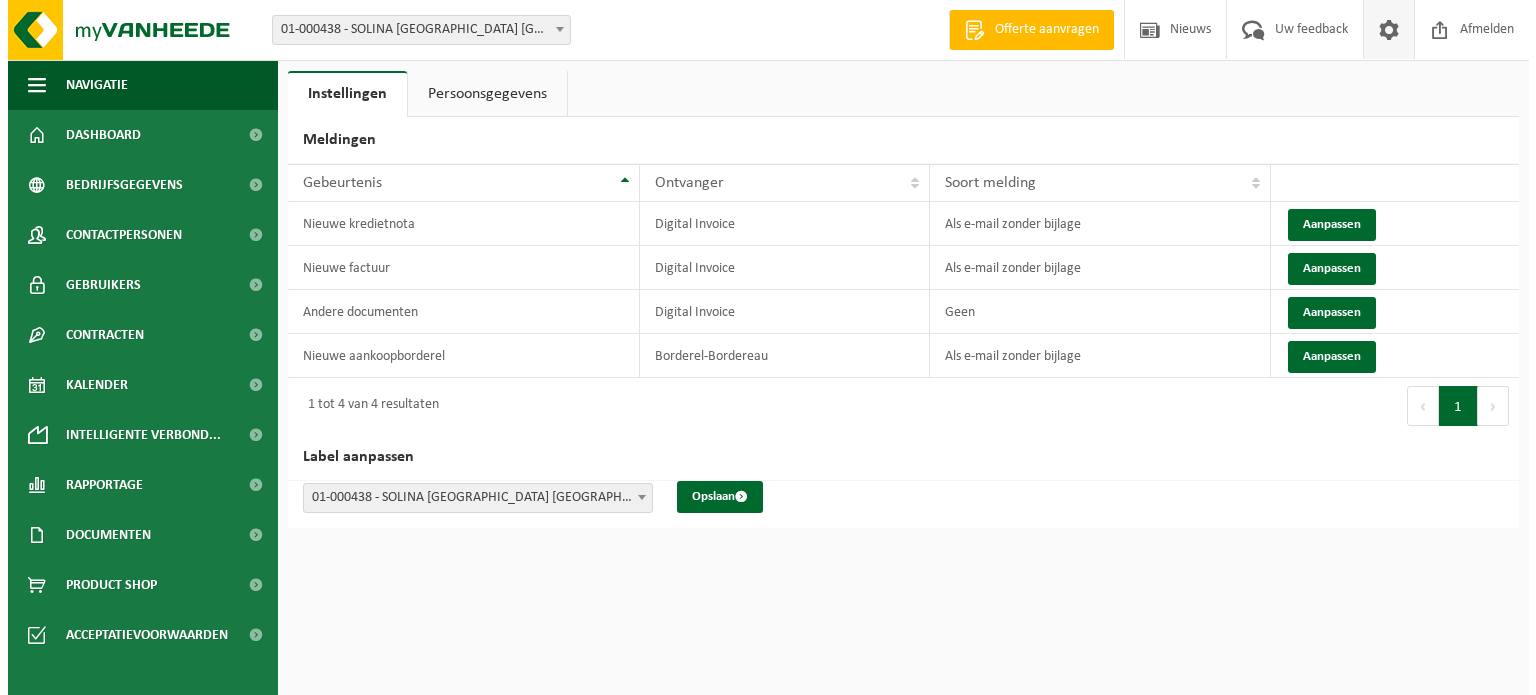 scroll, scrollTop: 0, scrollLeft: 0, axis: both 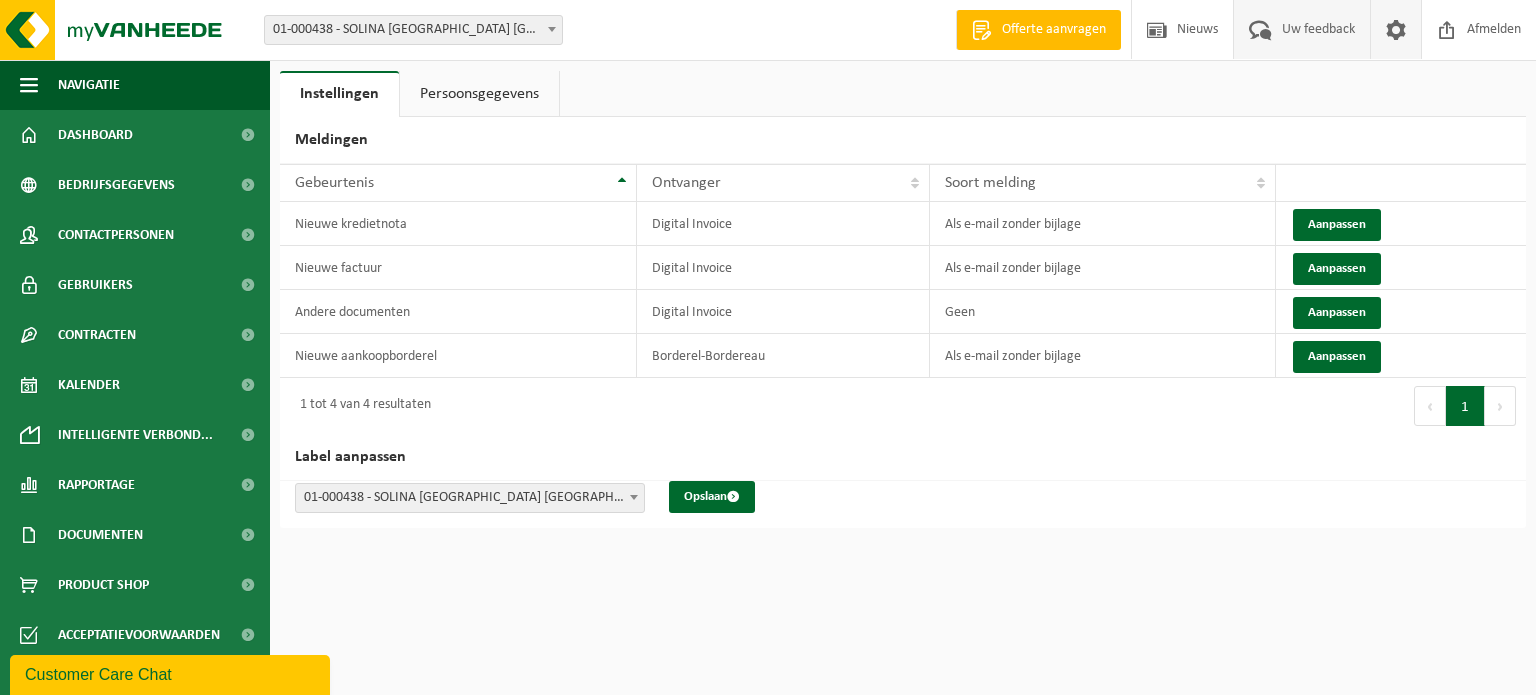 click on "Uw feedback" at bounding box center (1318, 29) 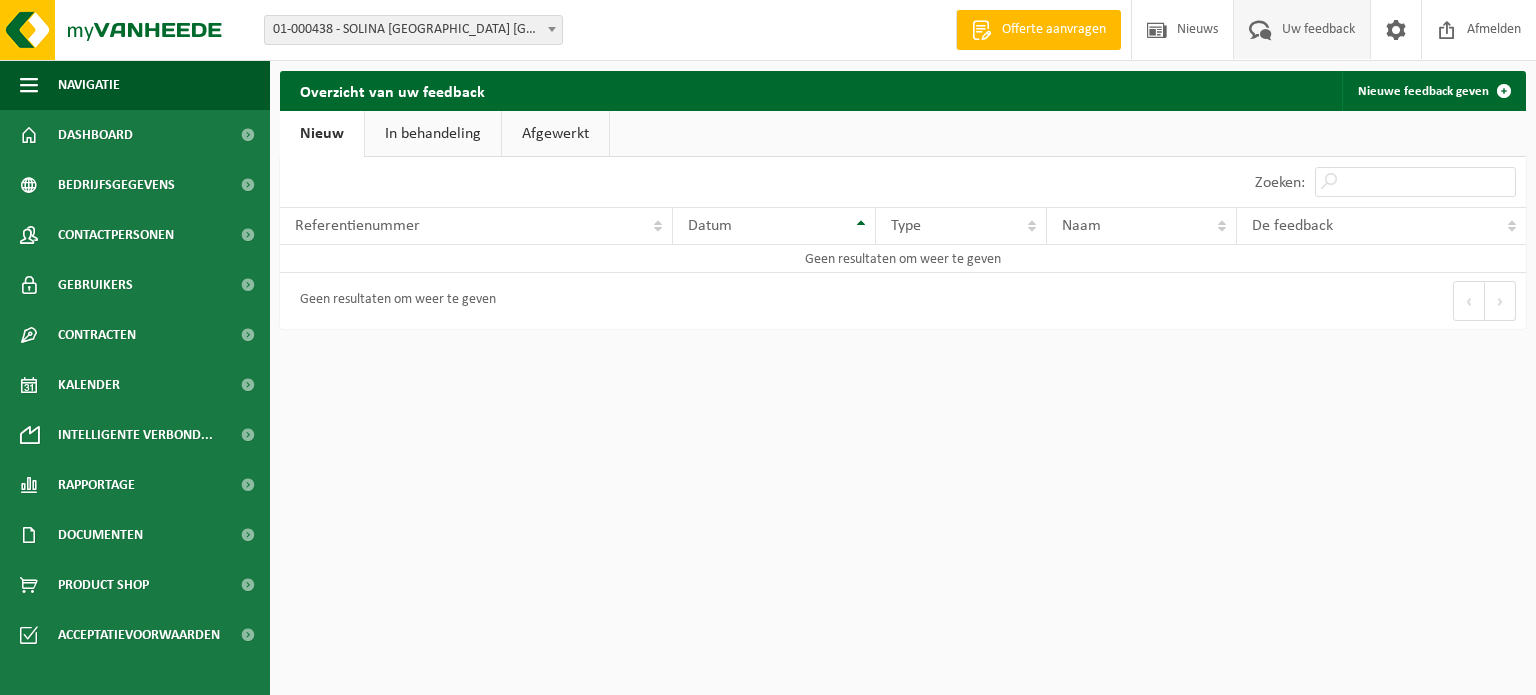 scroll, scrollTop: 0, scrollLeft: 0, axis: both 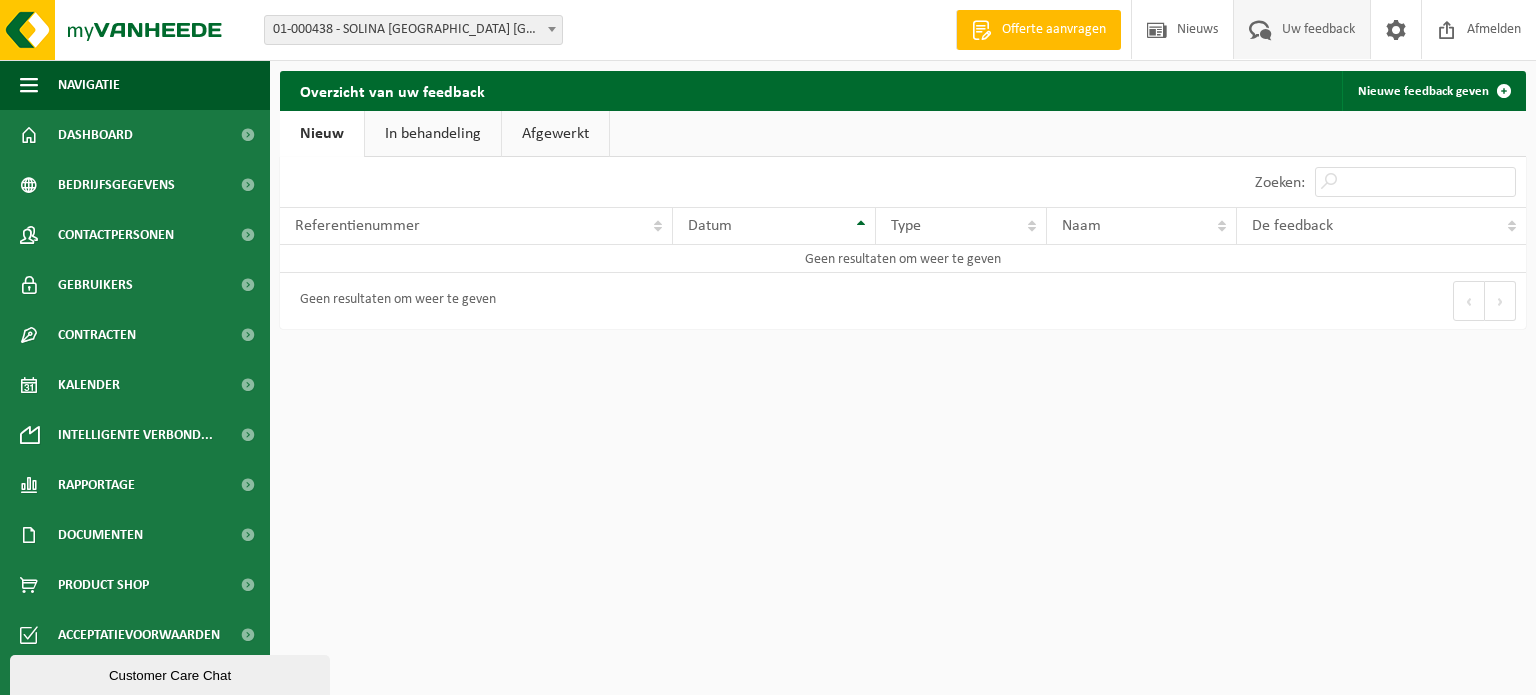 click on "Afgewerkt" at bounding box center (555, 134) 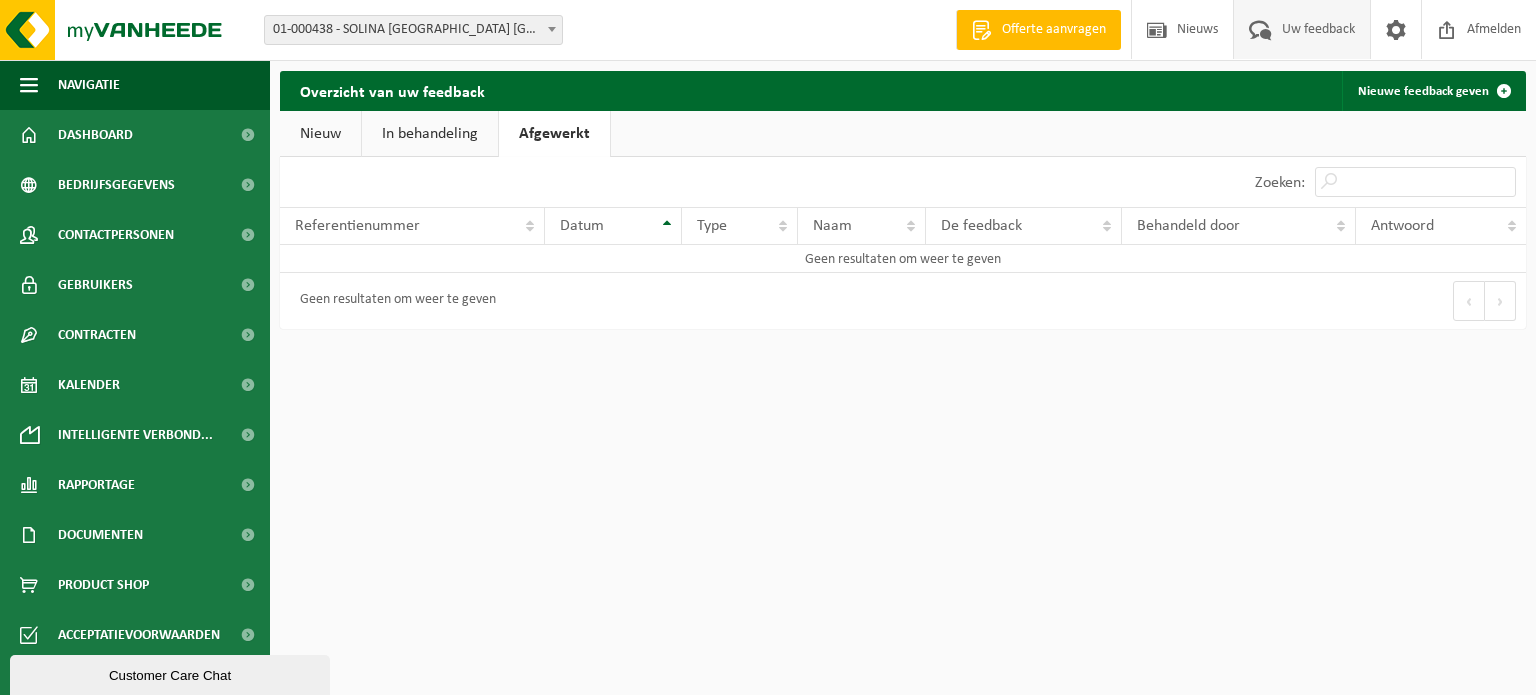 click on "In behandeling" at bounding box center [430, 134] 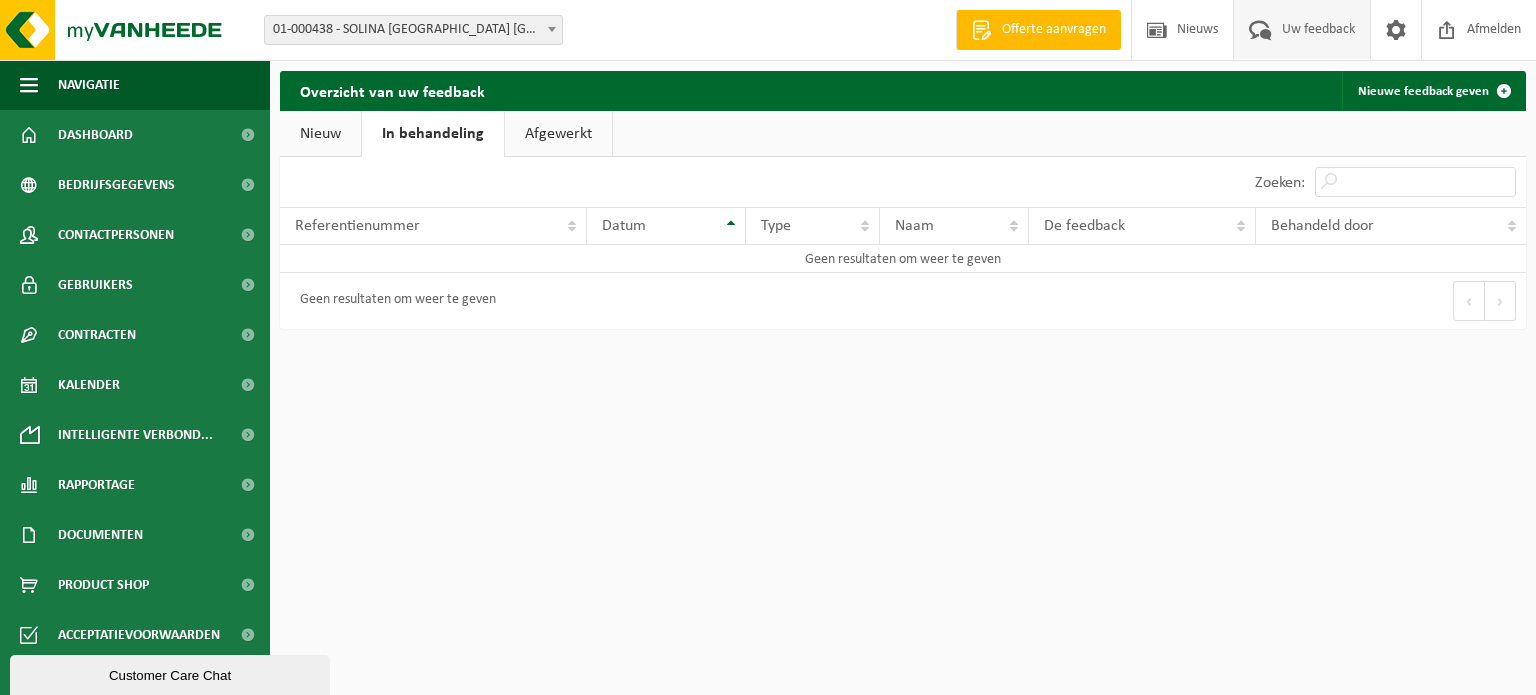 click at bounding box center (552, 29) 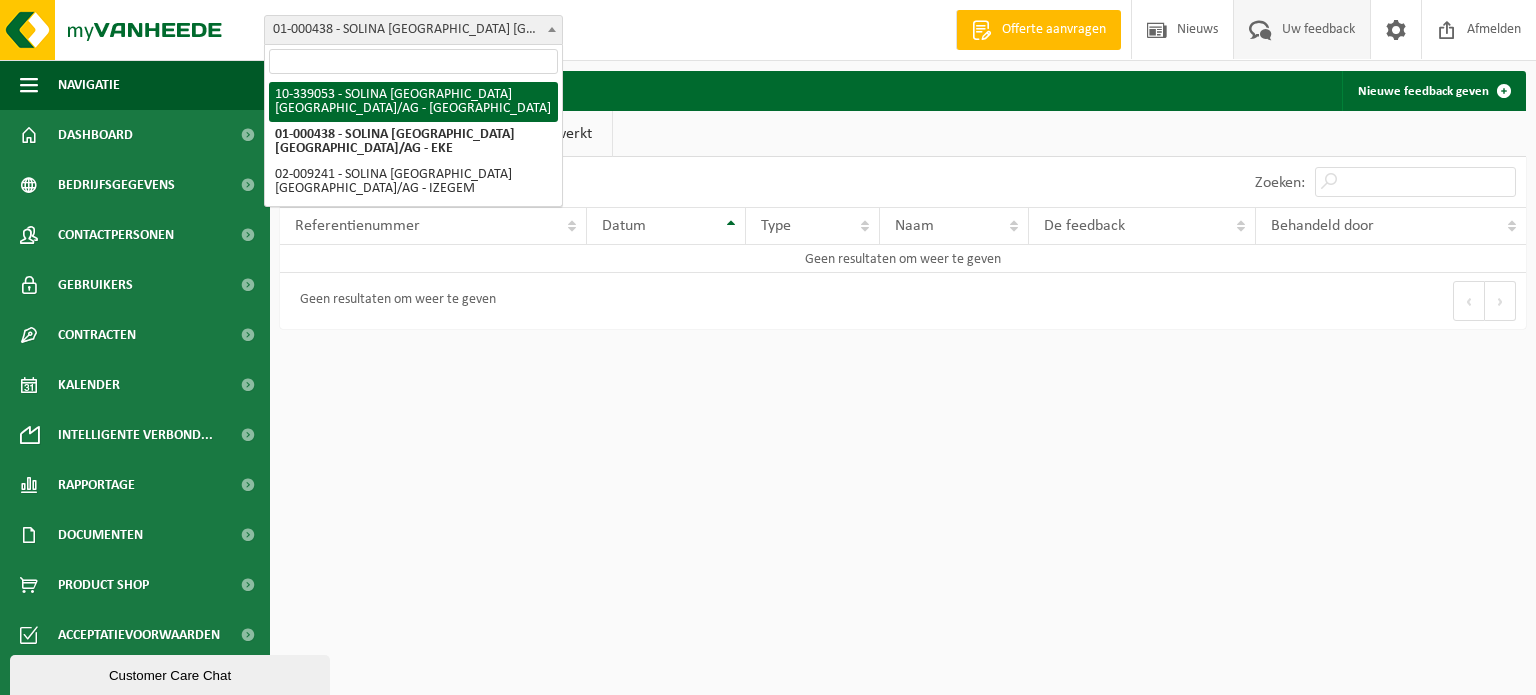 select on "13153" 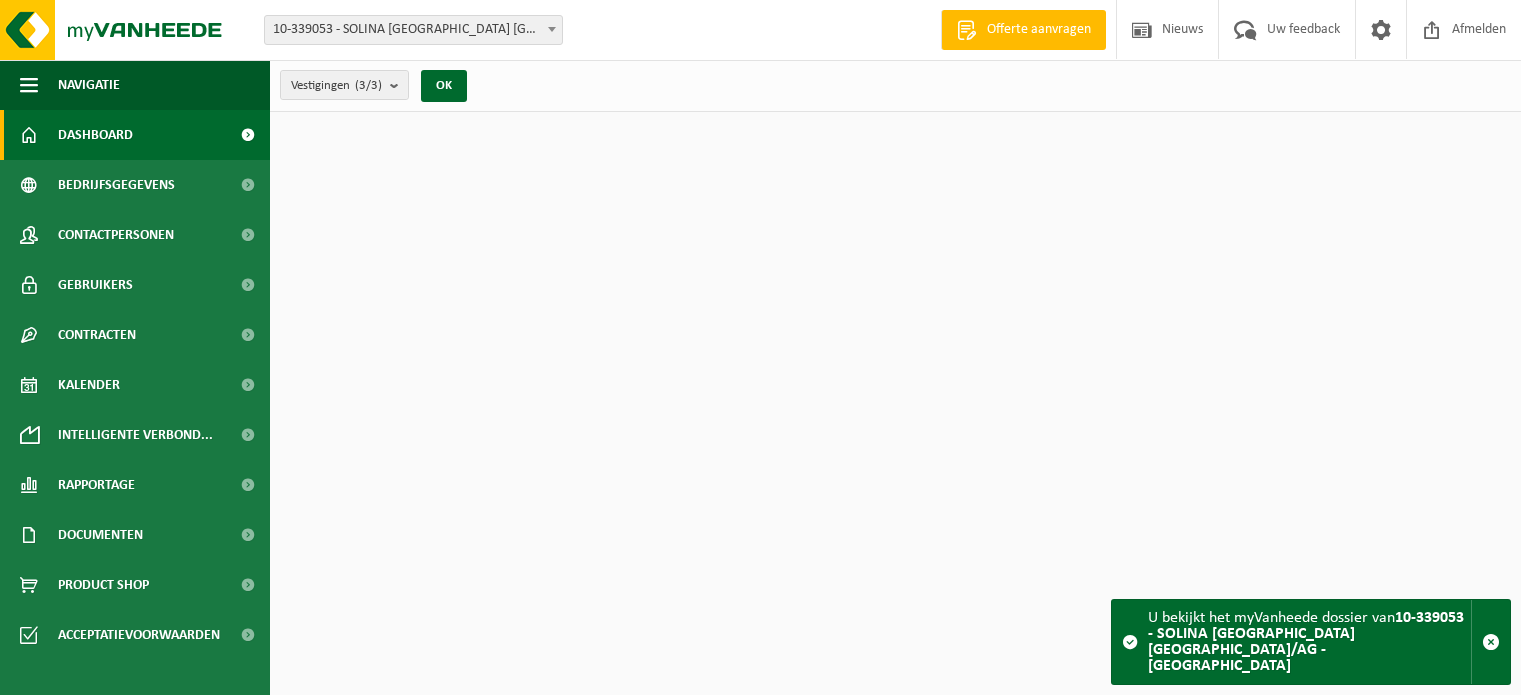scroll, scrollTop: 0, scrollLeft: 0, axis: both 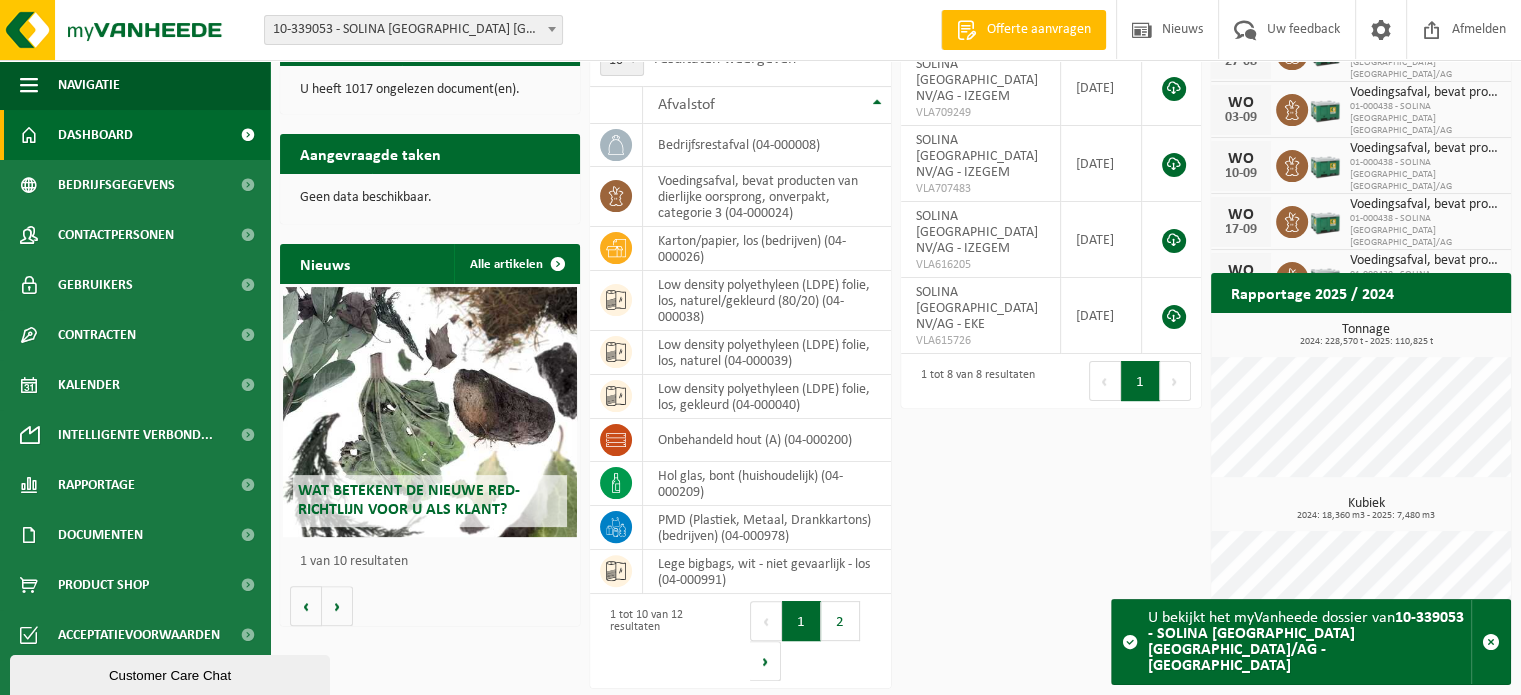 click at bounding box center (552, 29) 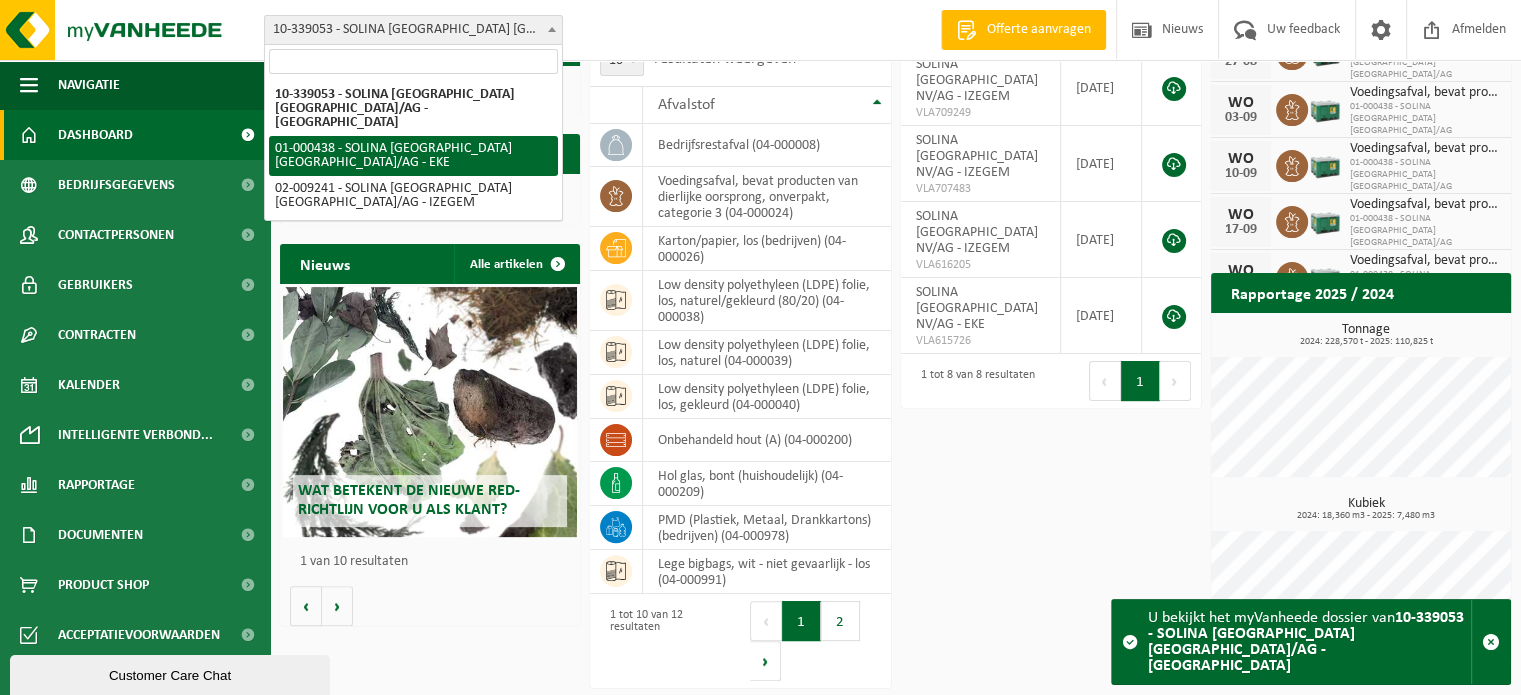 select on "13143" 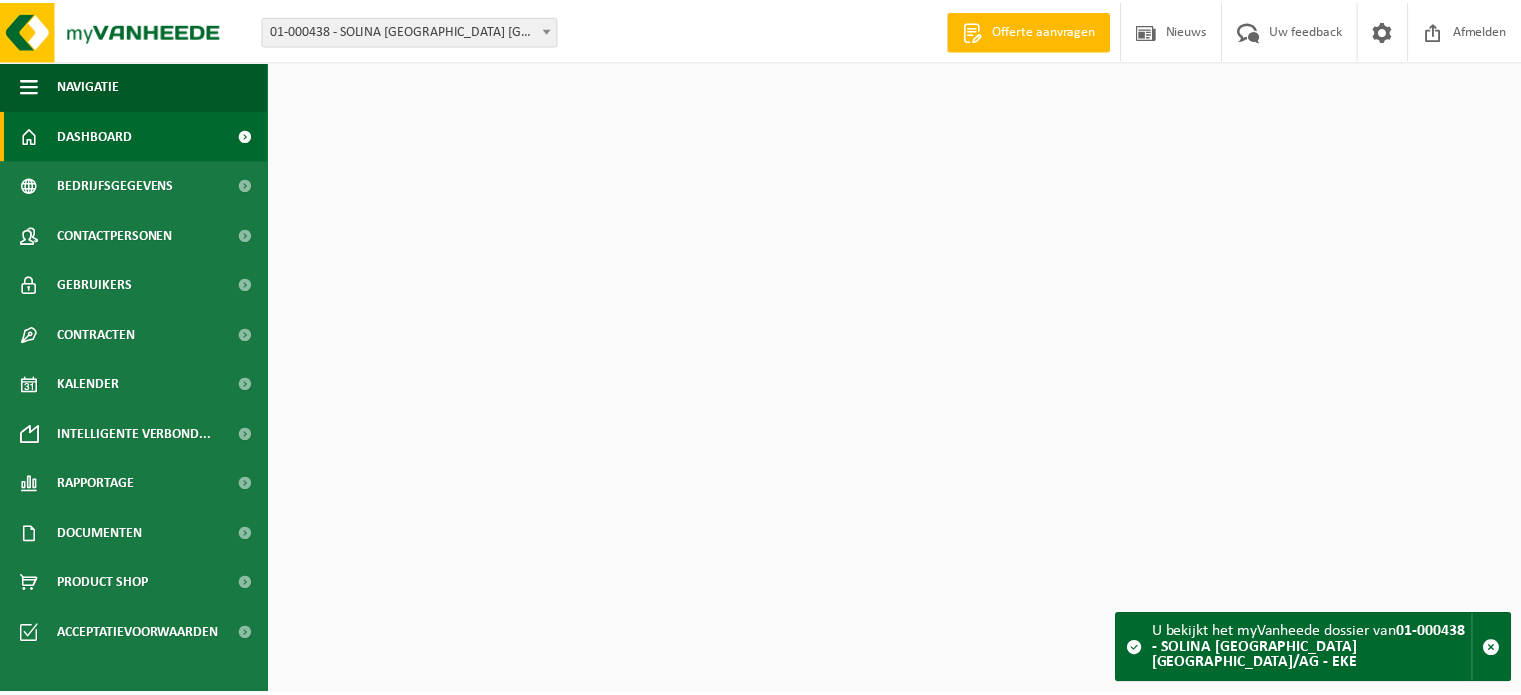 scroll, scrollTop: 0, scrollLeft: 0, axis: both 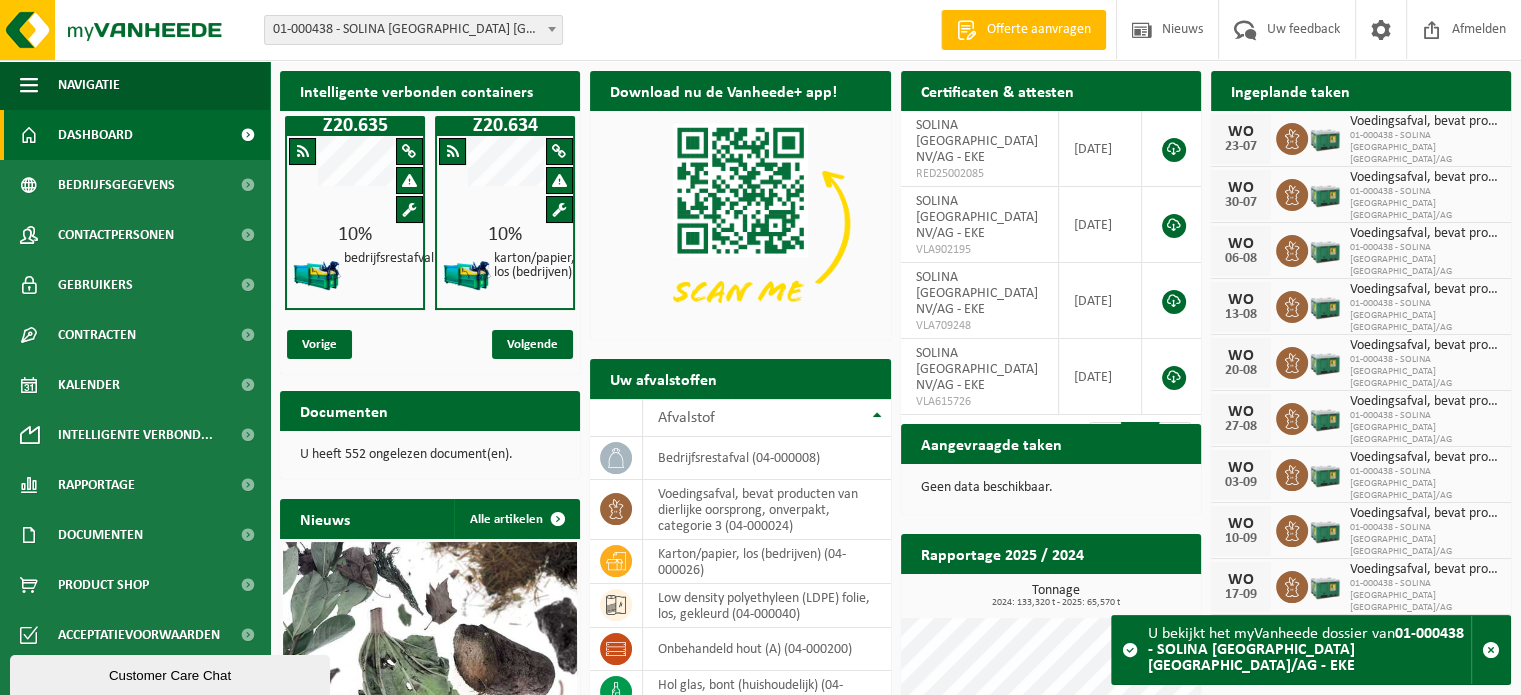 click on "Geen data beschikbaar." at bounding box center (1051, 488) 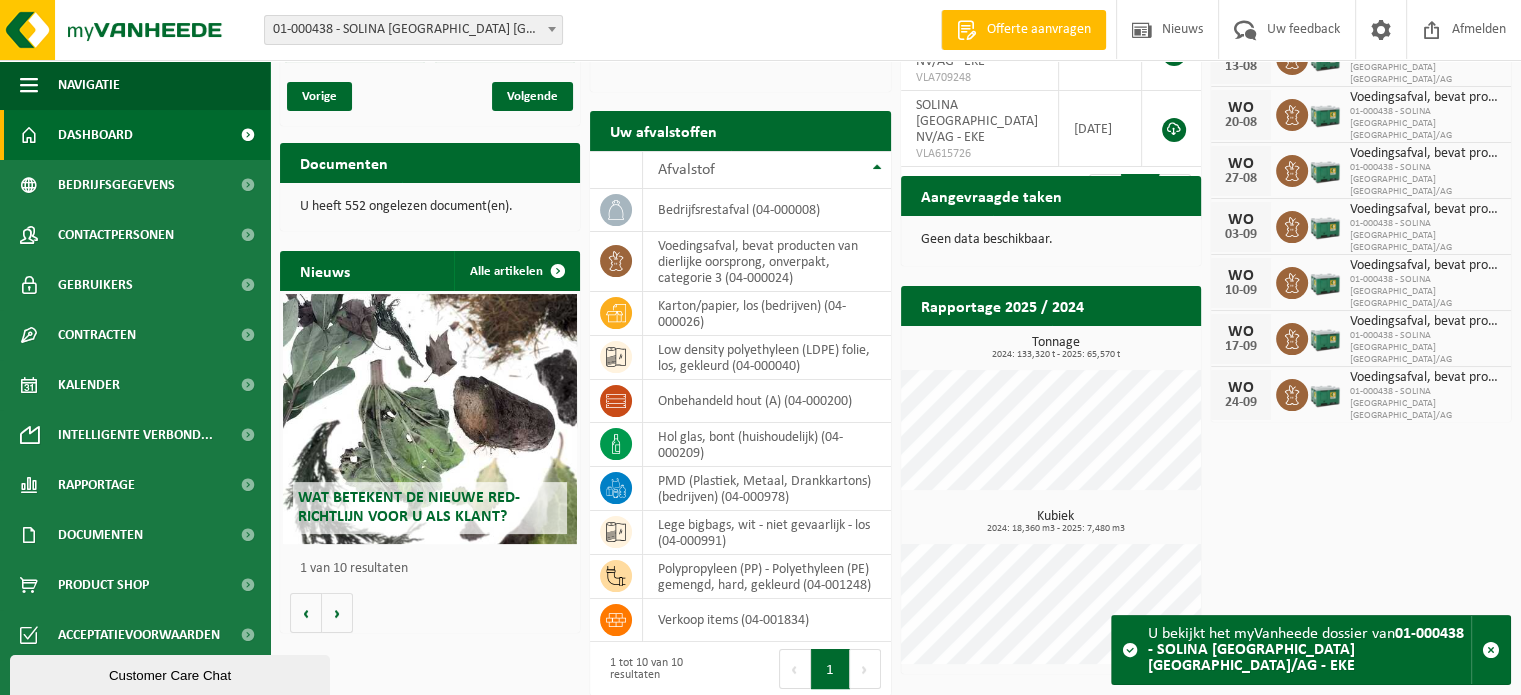 scroll, scrollTop: 256, scrollLeft: 0, axis: vertical 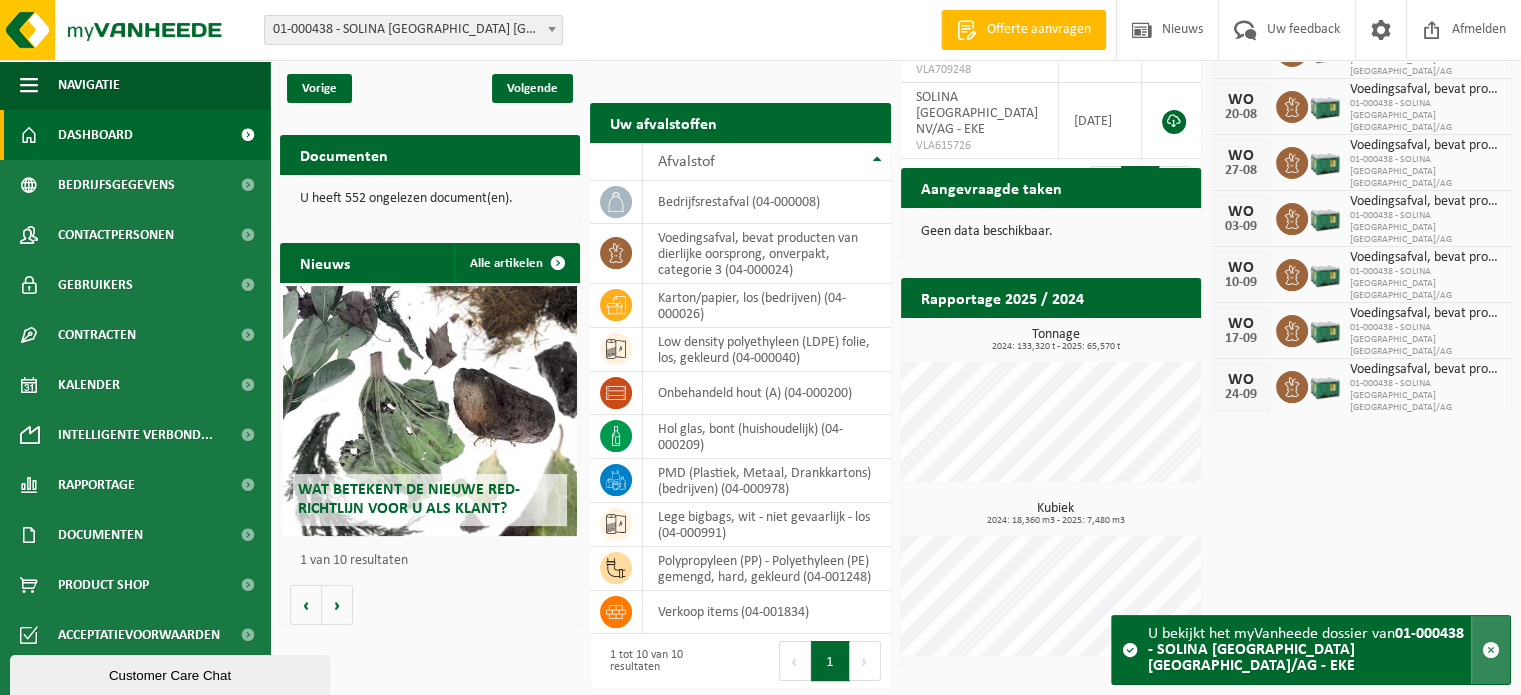 click at bounding box center (1491, 650) 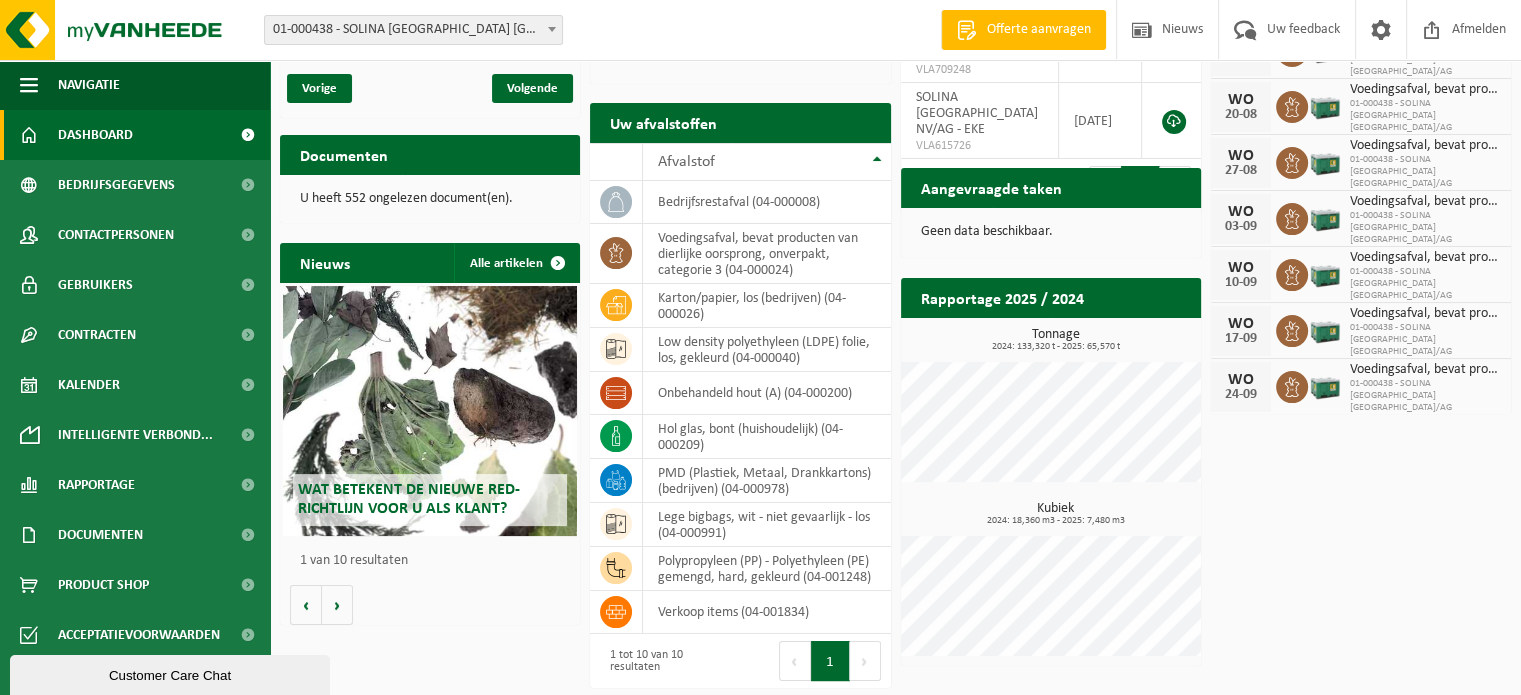 click on "Intelligente verbonden containers             Z20.635                                                 10%             bedrijfsrestafval               Z20.634                                                 10%             karton/papier, los (bedrijven)               Vorige   Volgende             Download nu de Vanheede+ app!       Verberg                           Certificaten & attesten       Bekijk uw certificaten             SOLINA BELGIUM NV/AG - EKE RED25002085 2025-06-25 SOLINA BELGIUM NV/AG - EKE VLA902195 2024-11-14 SOLINA BELGIUM NV/AG - EKE VLA709248 2024-05-22 SOLINA BELGIUM NV/AG - EKE VLA615726 2019-09-24 1 tot 4 van 4 resultaten Eerste Vorige 1 Volgende Laatste           Ingeplande taken       Bekijk uw kalender                                        WO     23-07                                Voedingsafval, bevat producten van dierlijke oorsprong, onverpakt, categorie 3   01-000438 - SOLINA BELGIUM NV/AG              WO     30-07                                               WO     06-08" at bounding box center [895, 250] 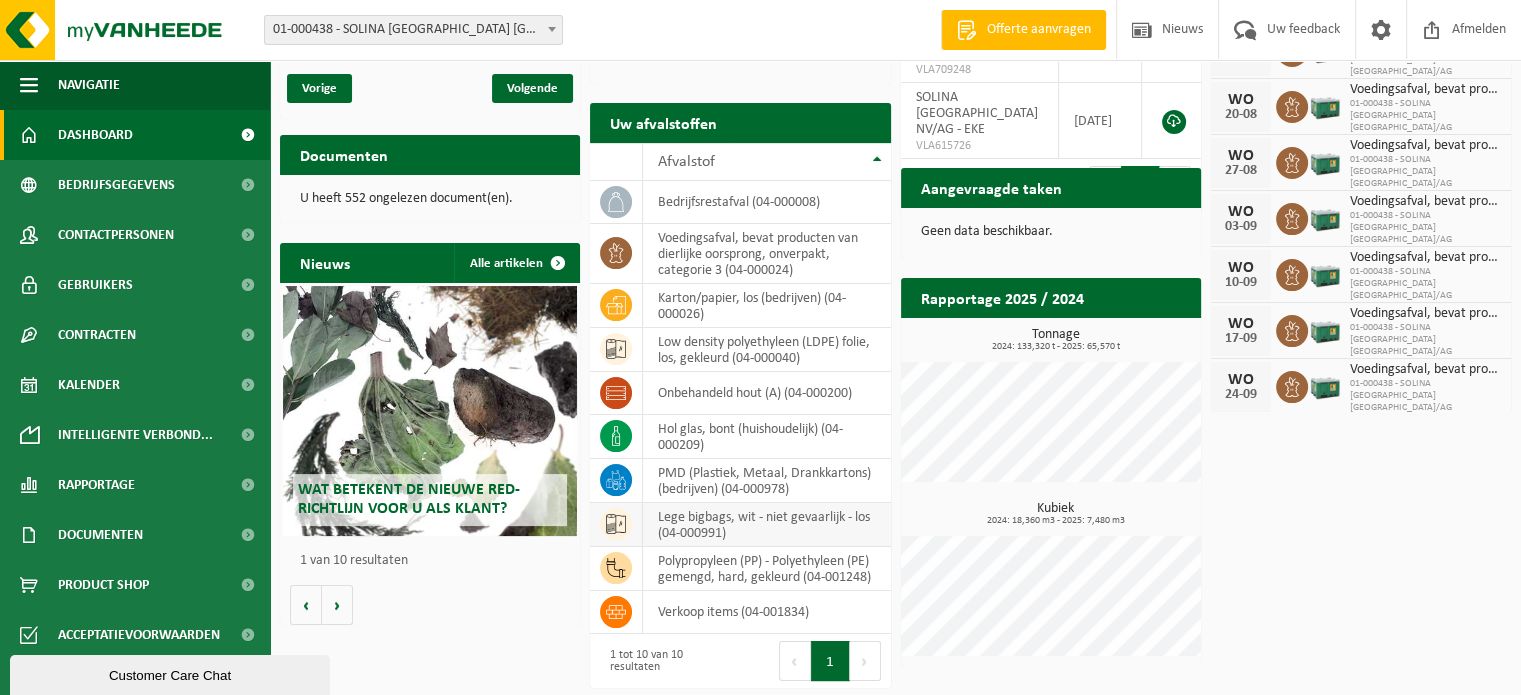 click on "lege bigbags, wit - niet gevaarlijk - los (04-000991)" at bounding box center [766, 525] 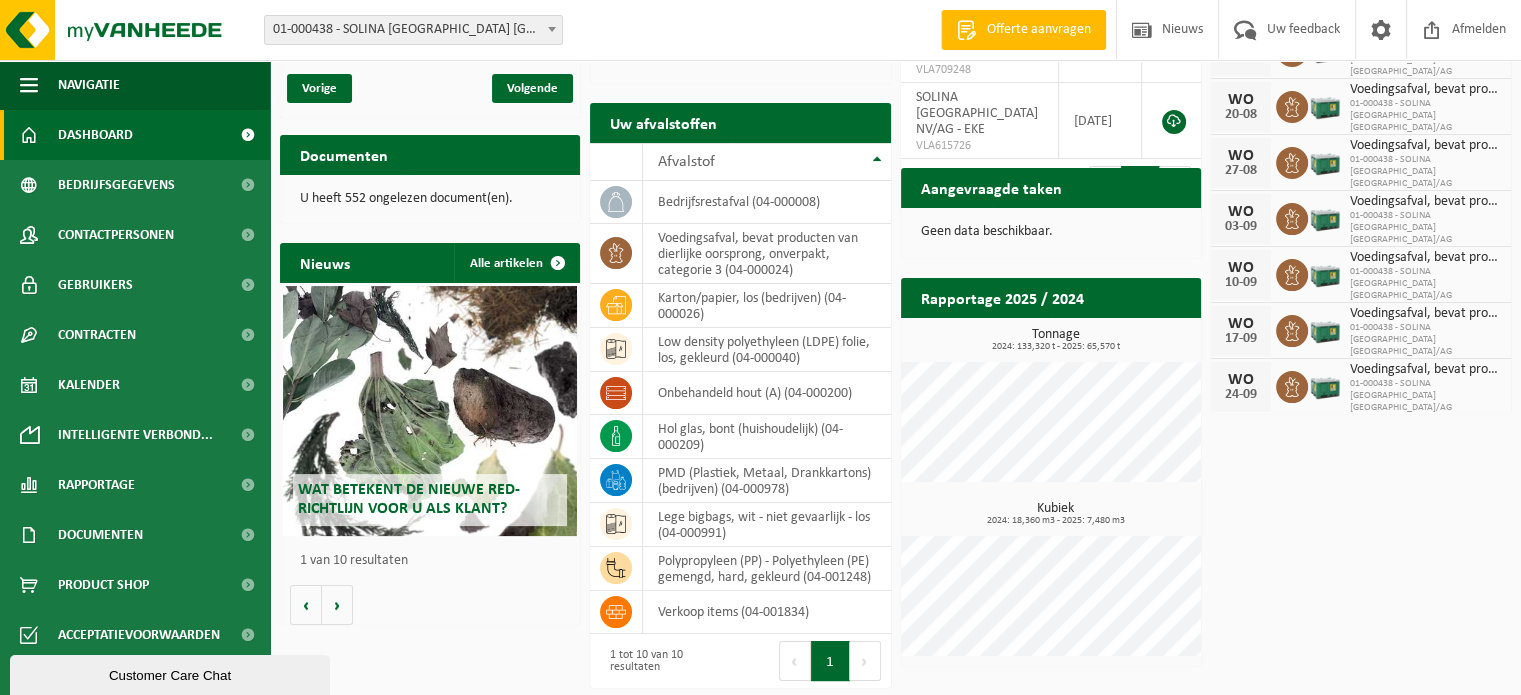 click at bounding box center [29, 135] 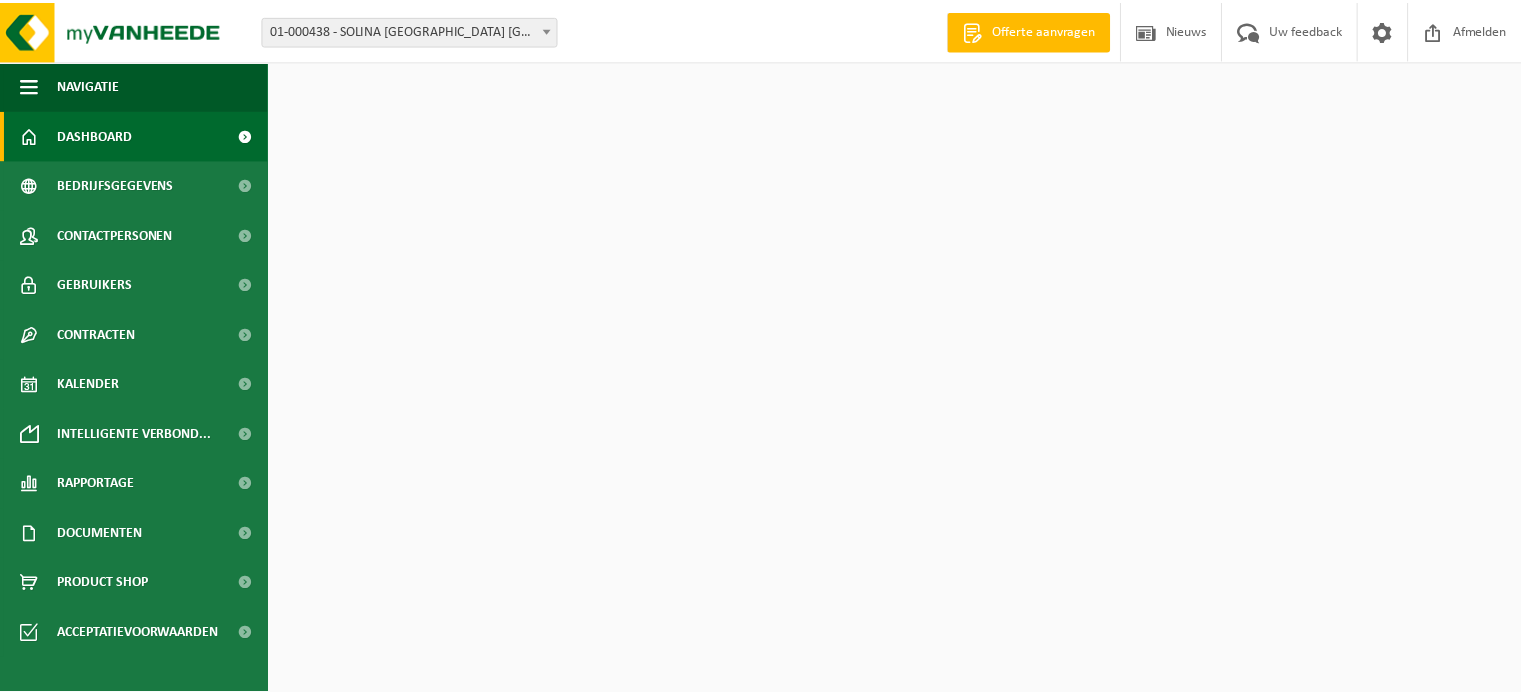 scroll, scrollTop: 0, scrollLeft: 0, axis: both 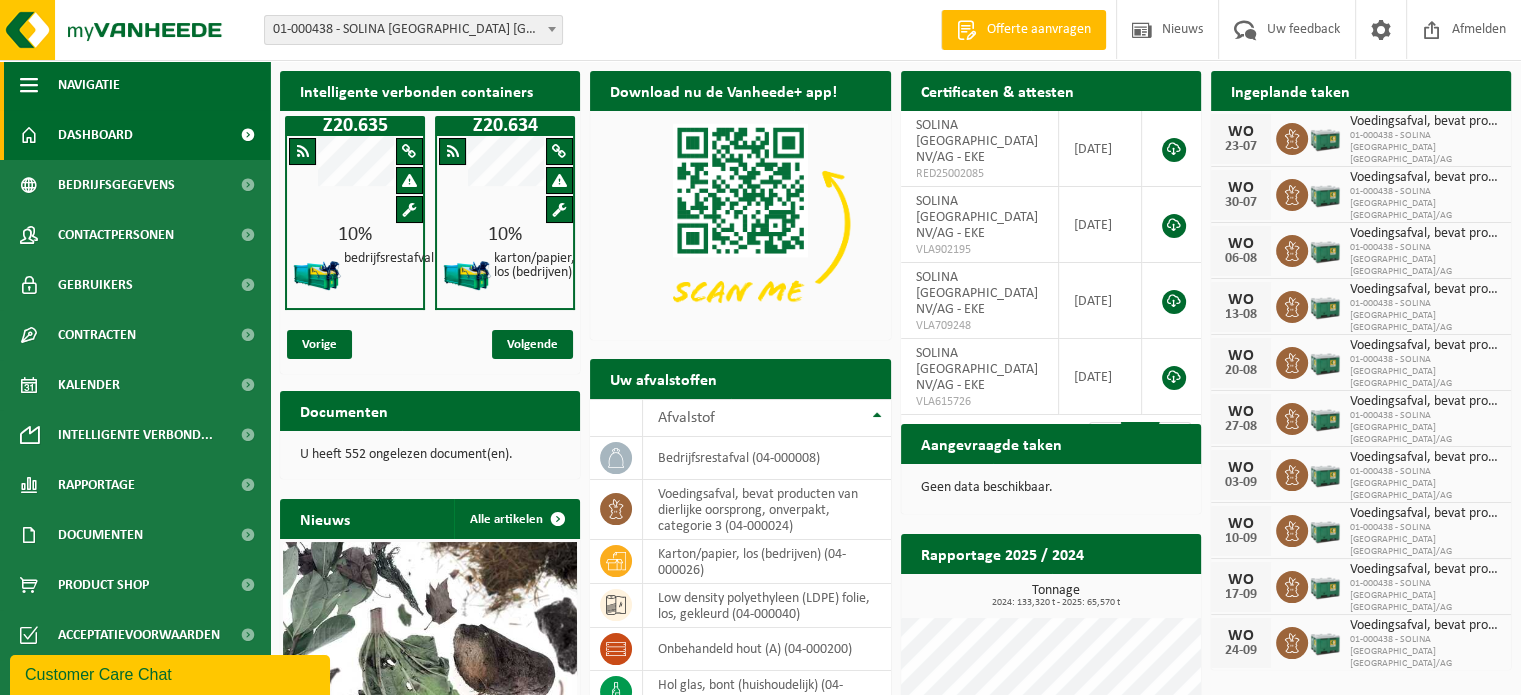 click at bounding box center [29, 85] 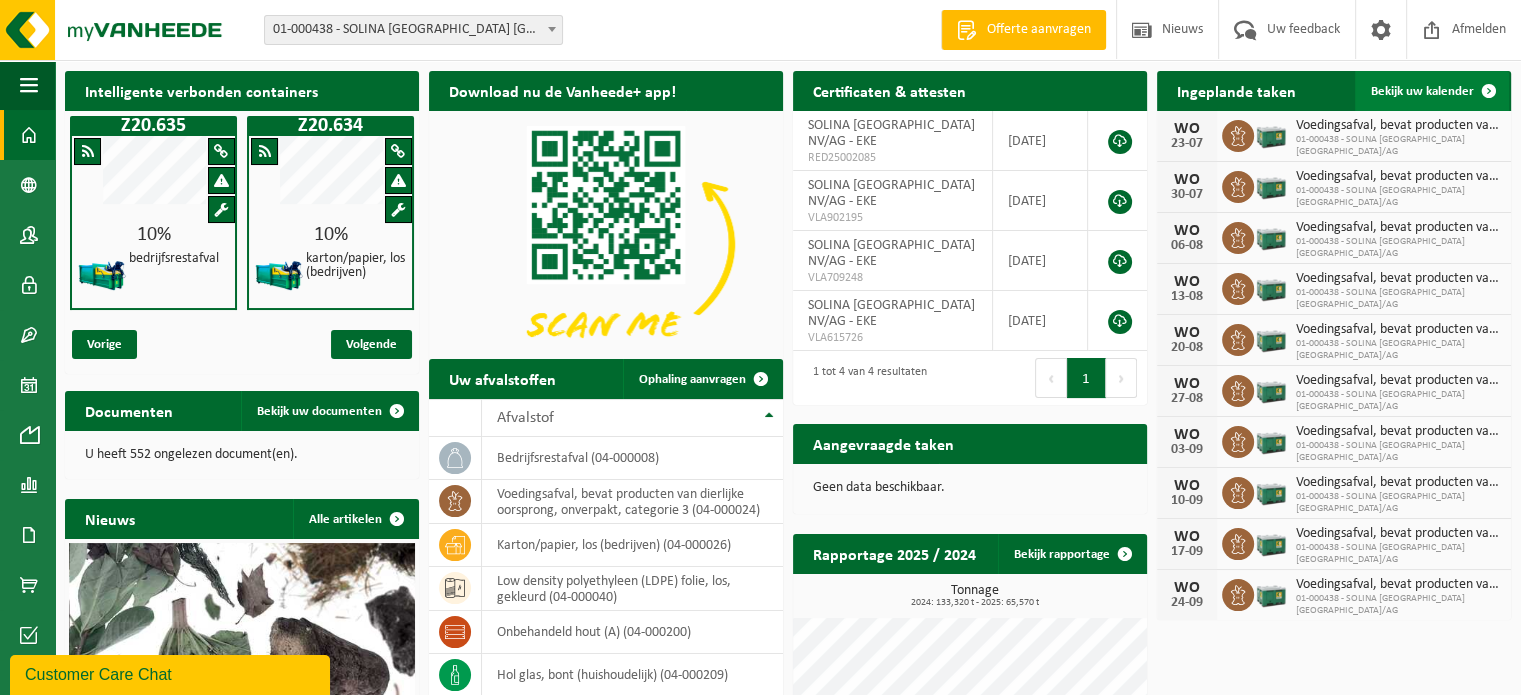 click on "Bekijk uw kalender" at bounding box center (1422, 91) 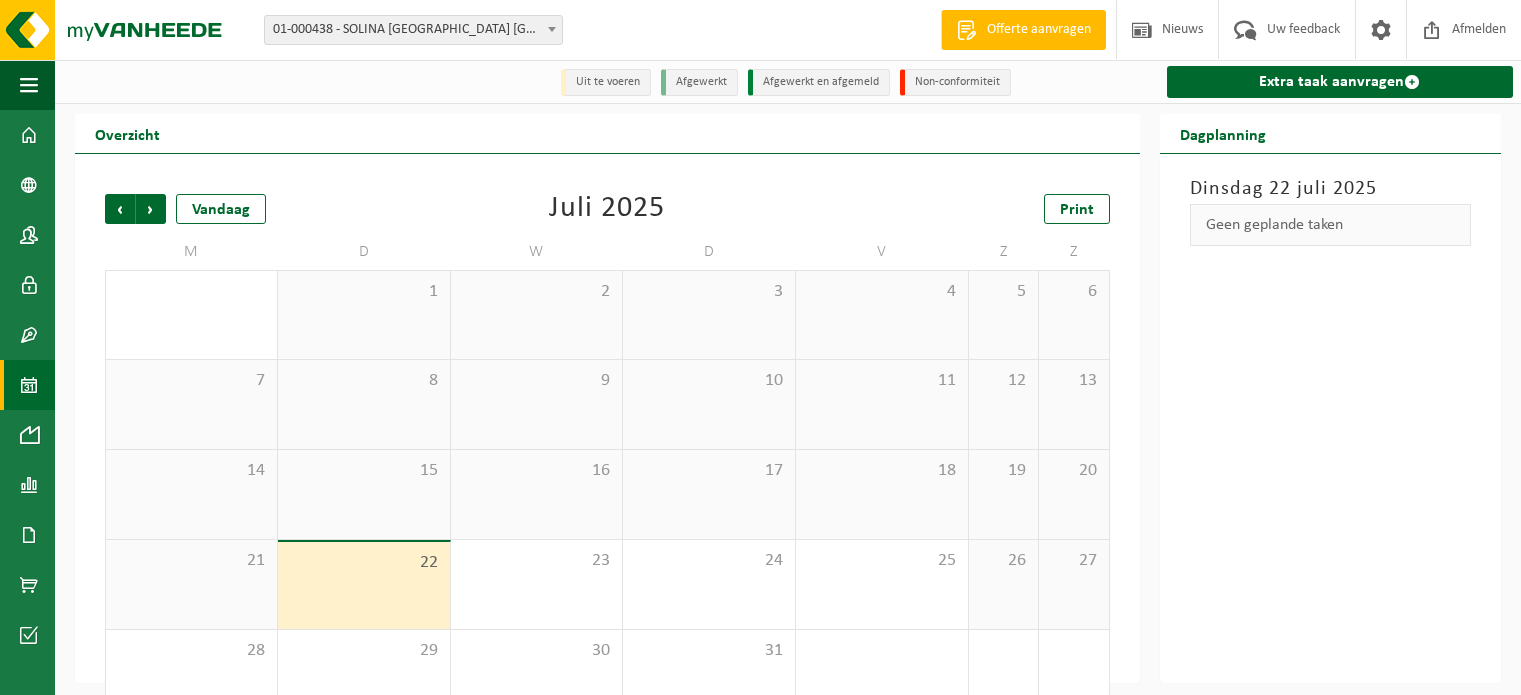 scroll, scrollTop: 0, scrollLeft: 0, axis: both 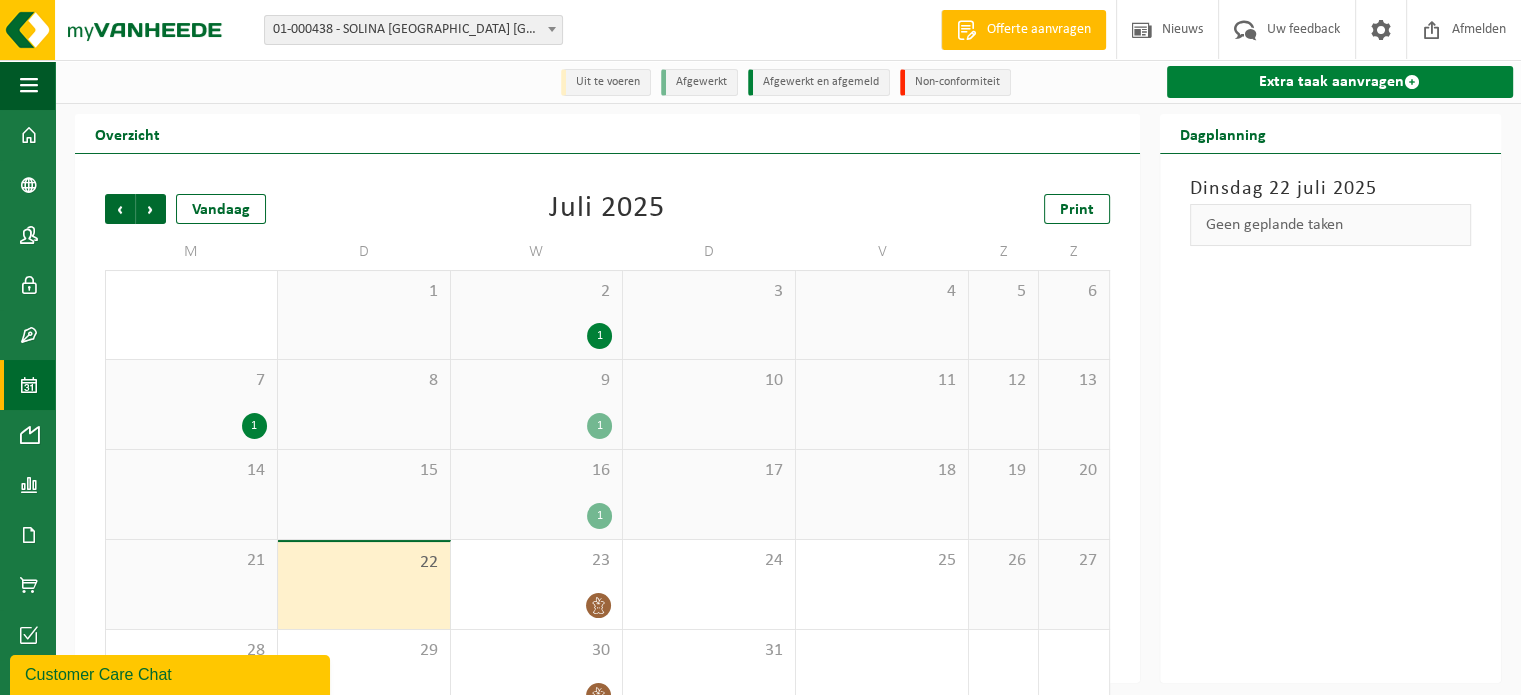 click on "Extra taak aanvragen" at bounding box center (1340, 82) 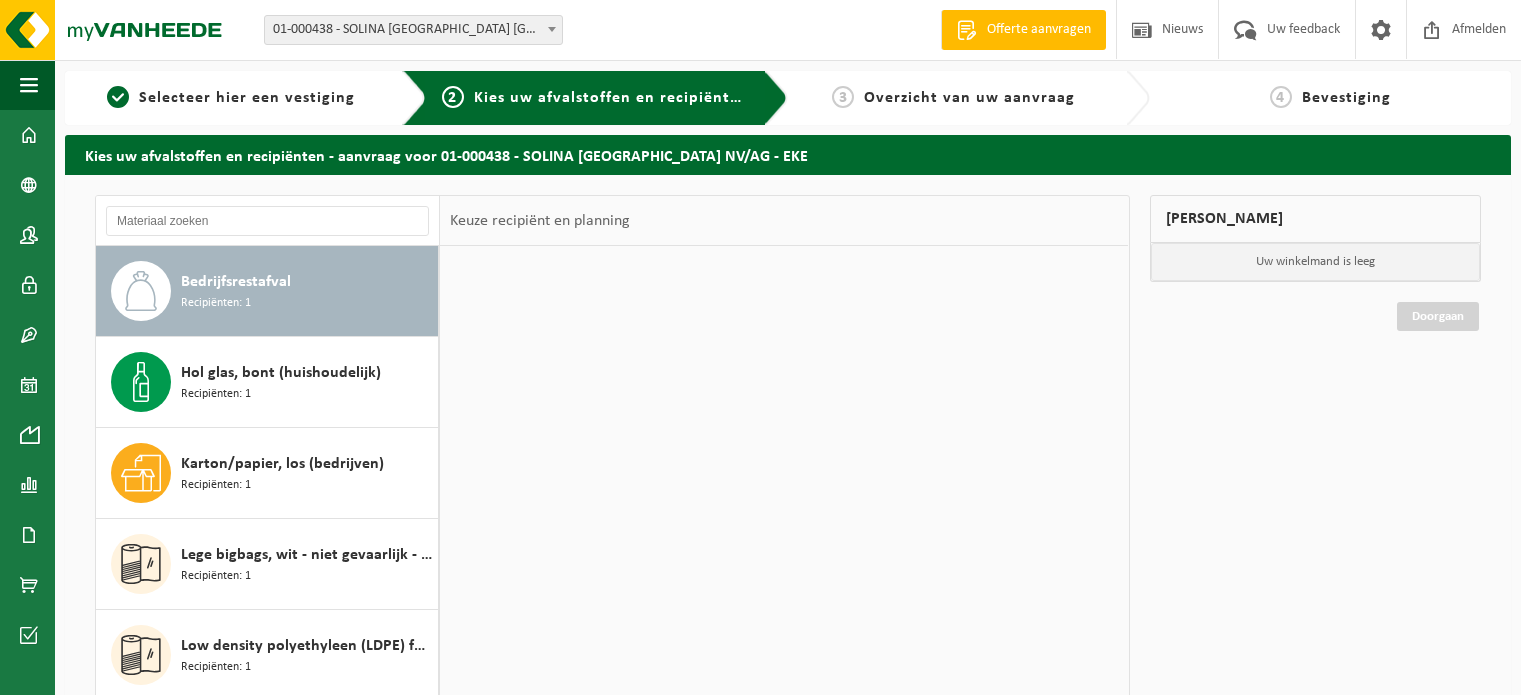 scroll, scrollTop: 0, scrollLeft: 0, axis: both 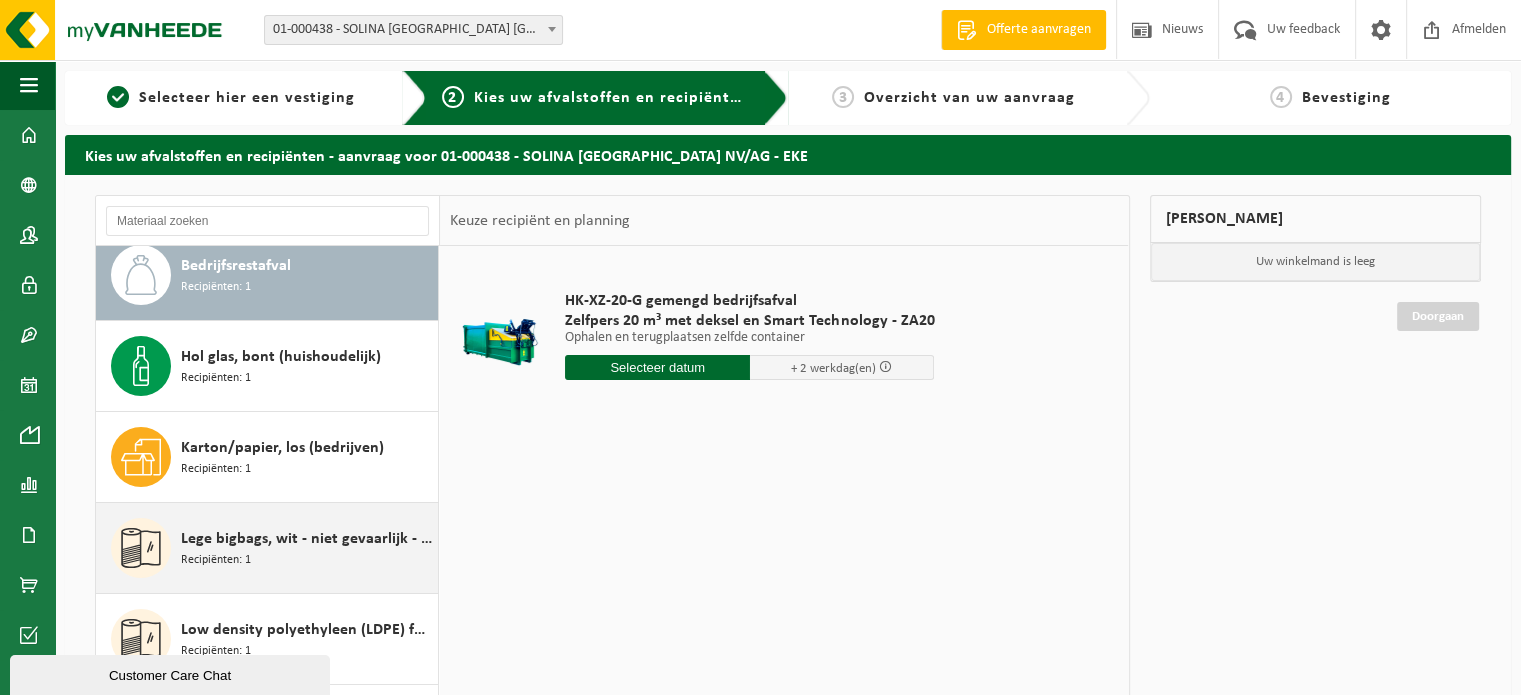 click at bounding box center (141, 548) 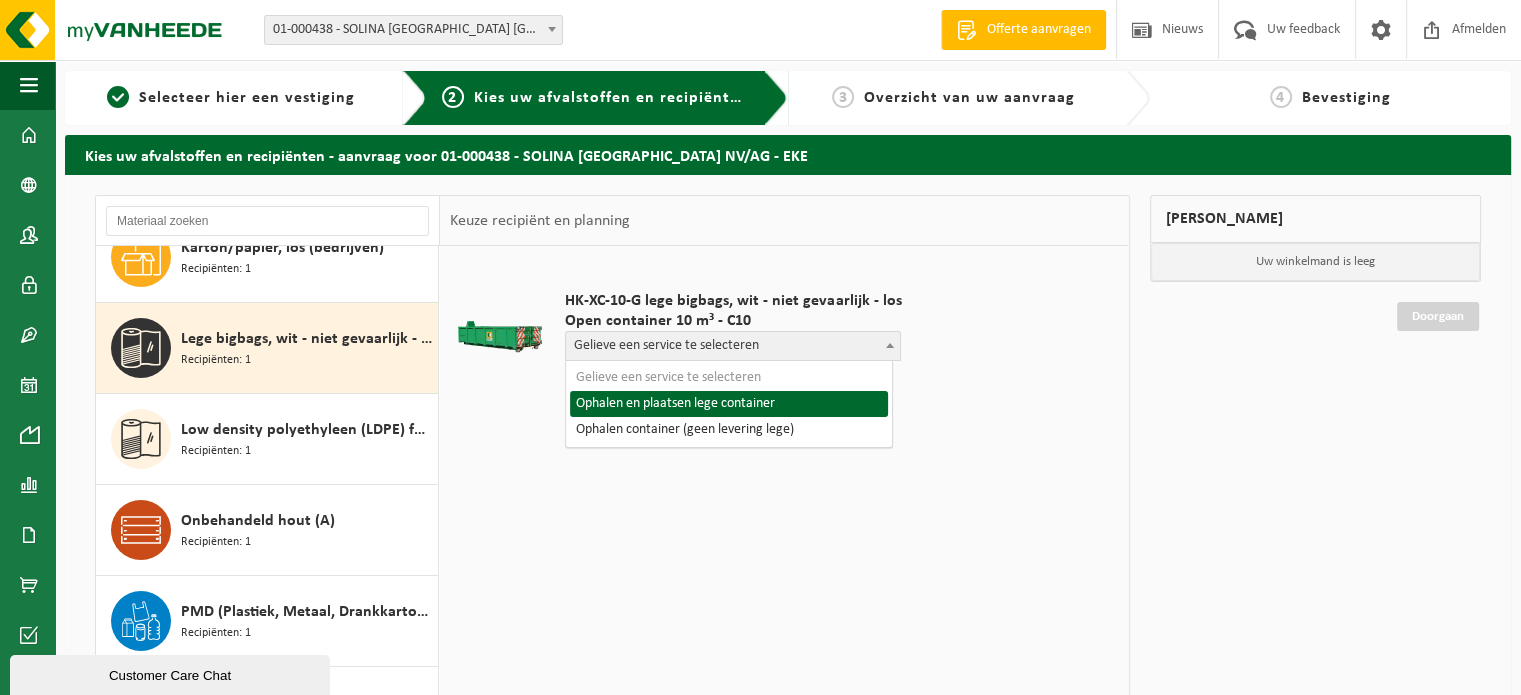 click at bounding box center [890, 345] 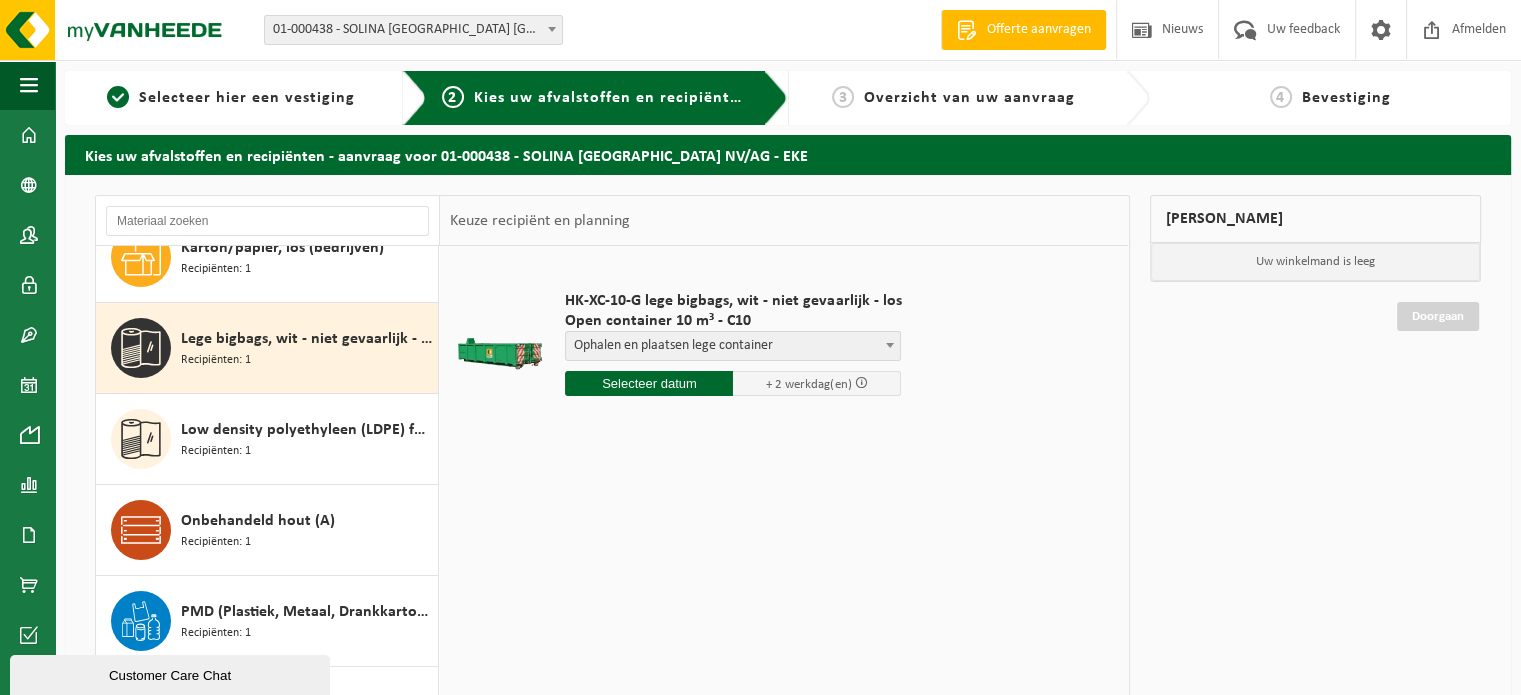 select on "P2PL-VEL-095257_HK-XC-10-GN-00_04-000991_46" 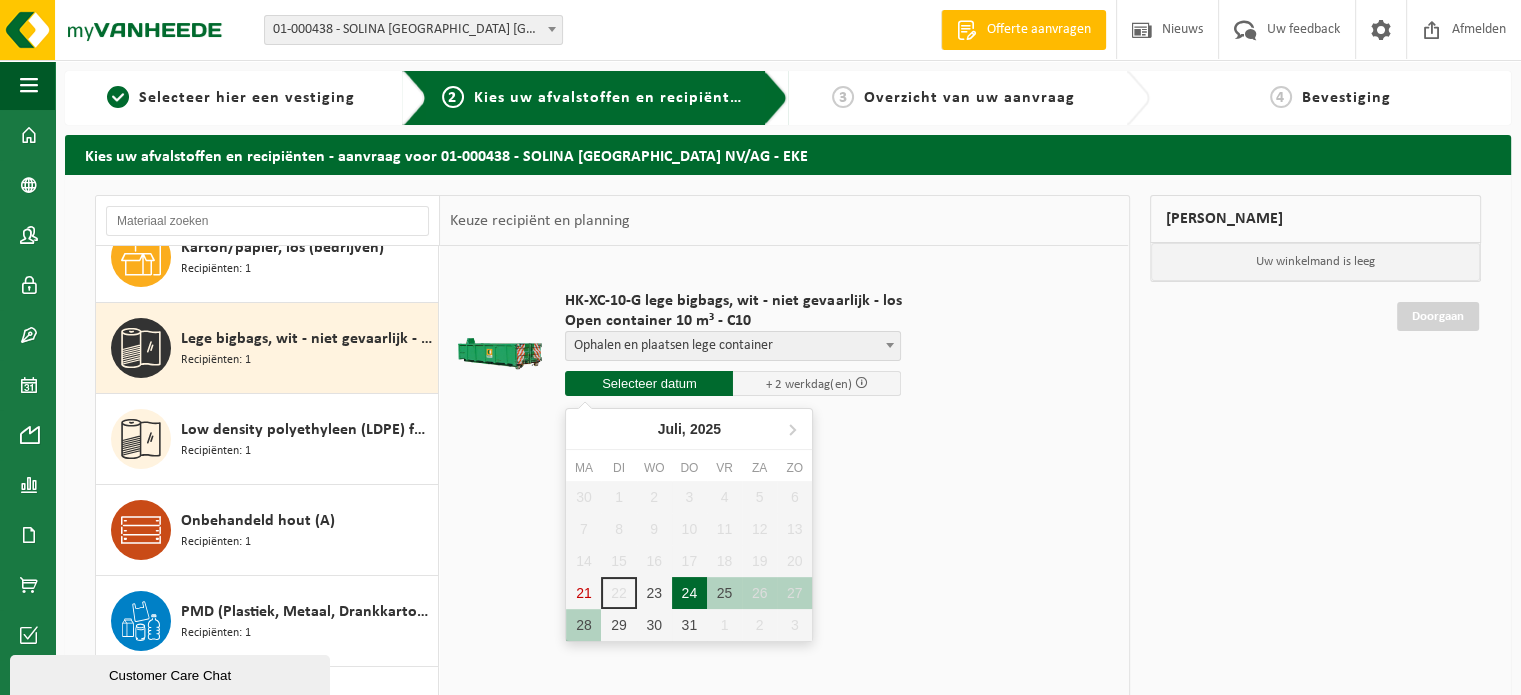 click on "24" at bounding box center [689, 593] 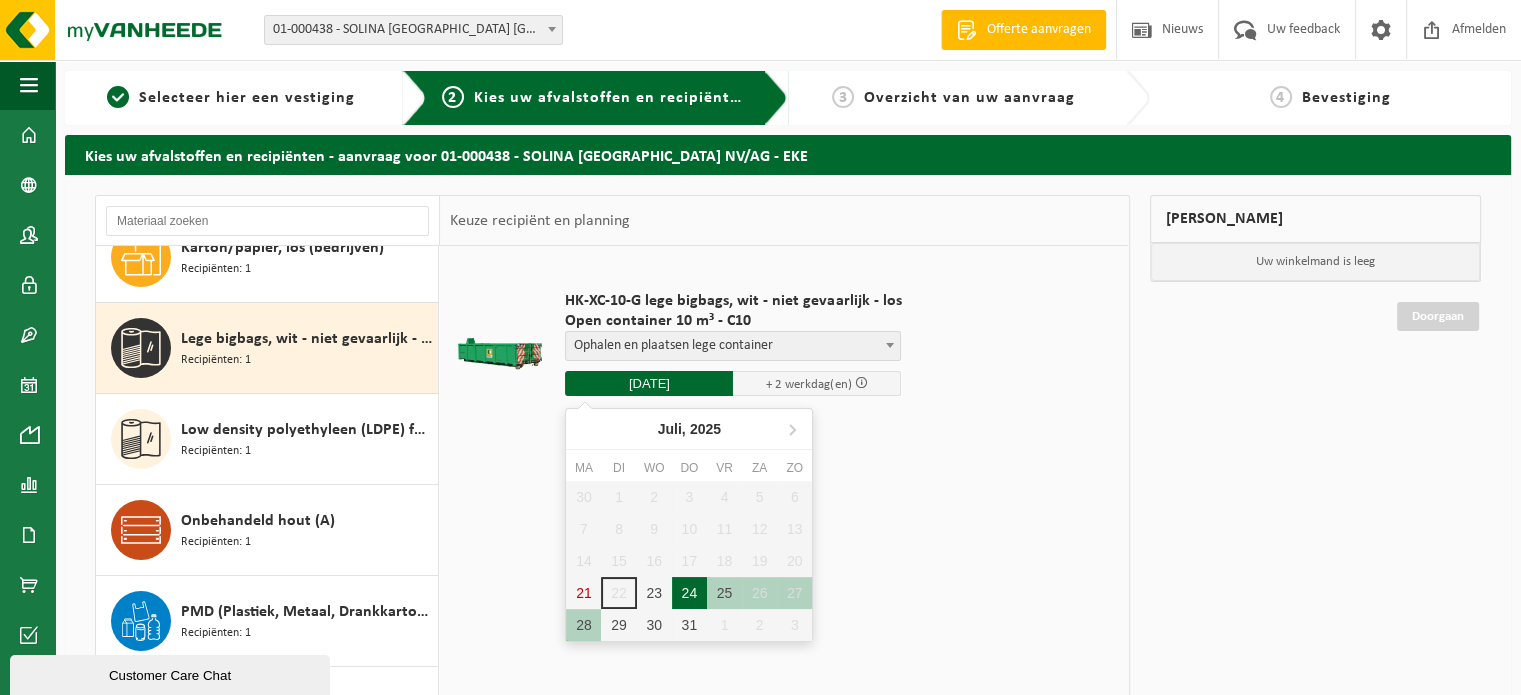 type on "Van 2025-07-24" 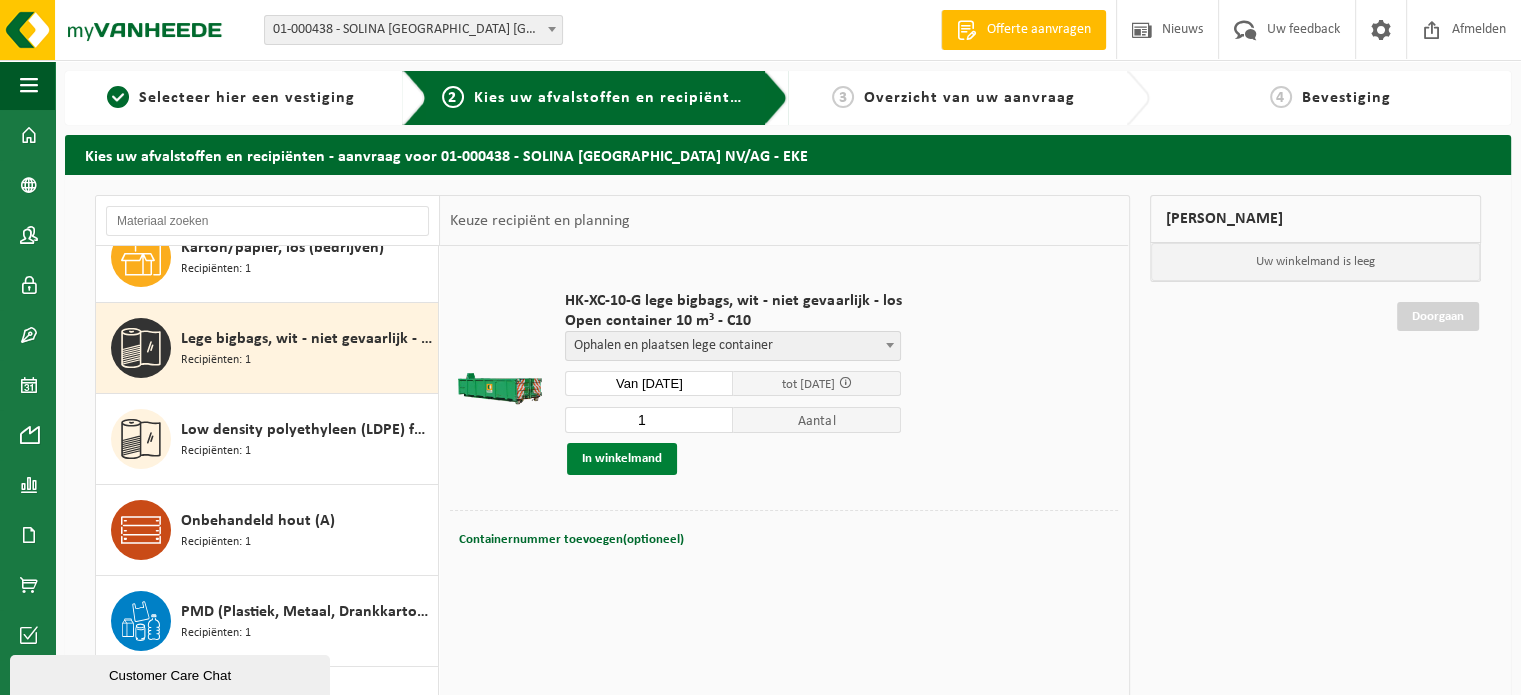 click on "In winkelmand" at bounding box center [622, 459] 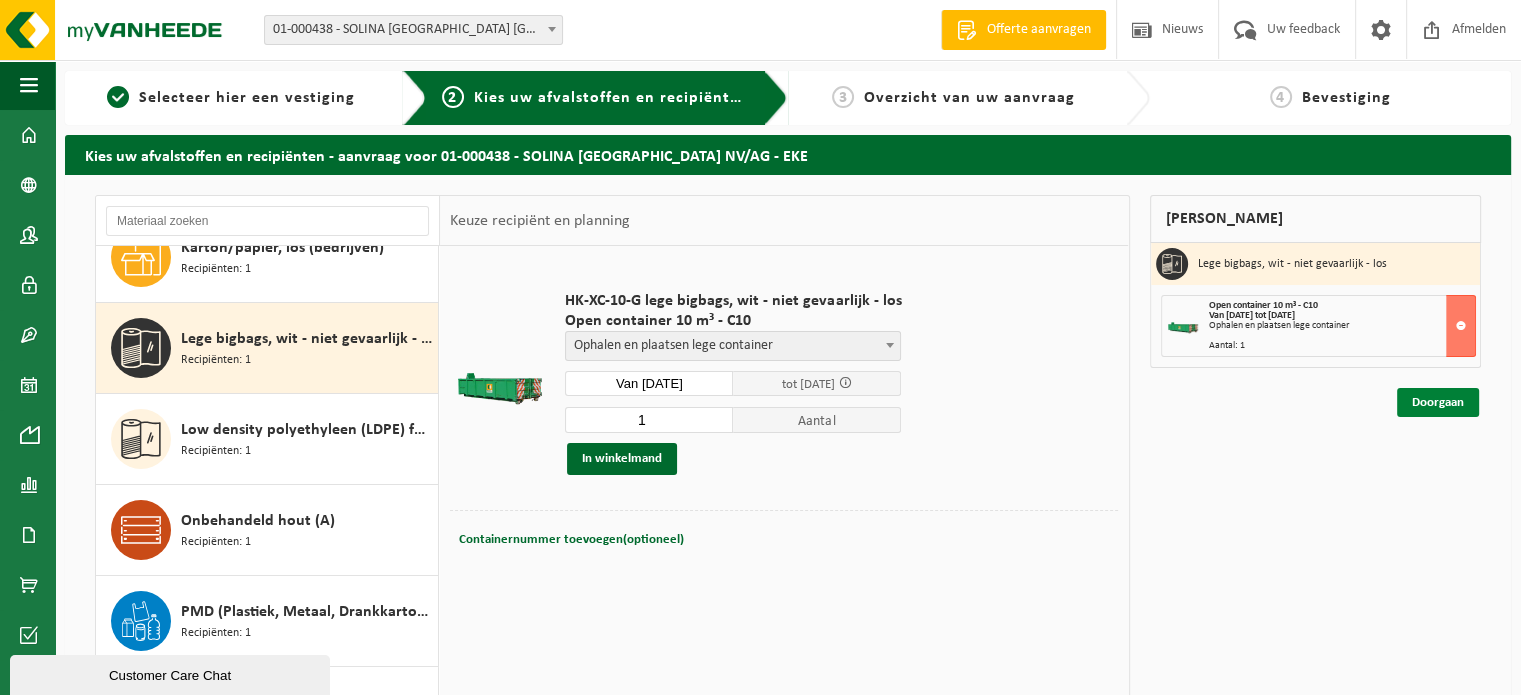 click on "Doorgaan" at bounding box center (1438, 402) 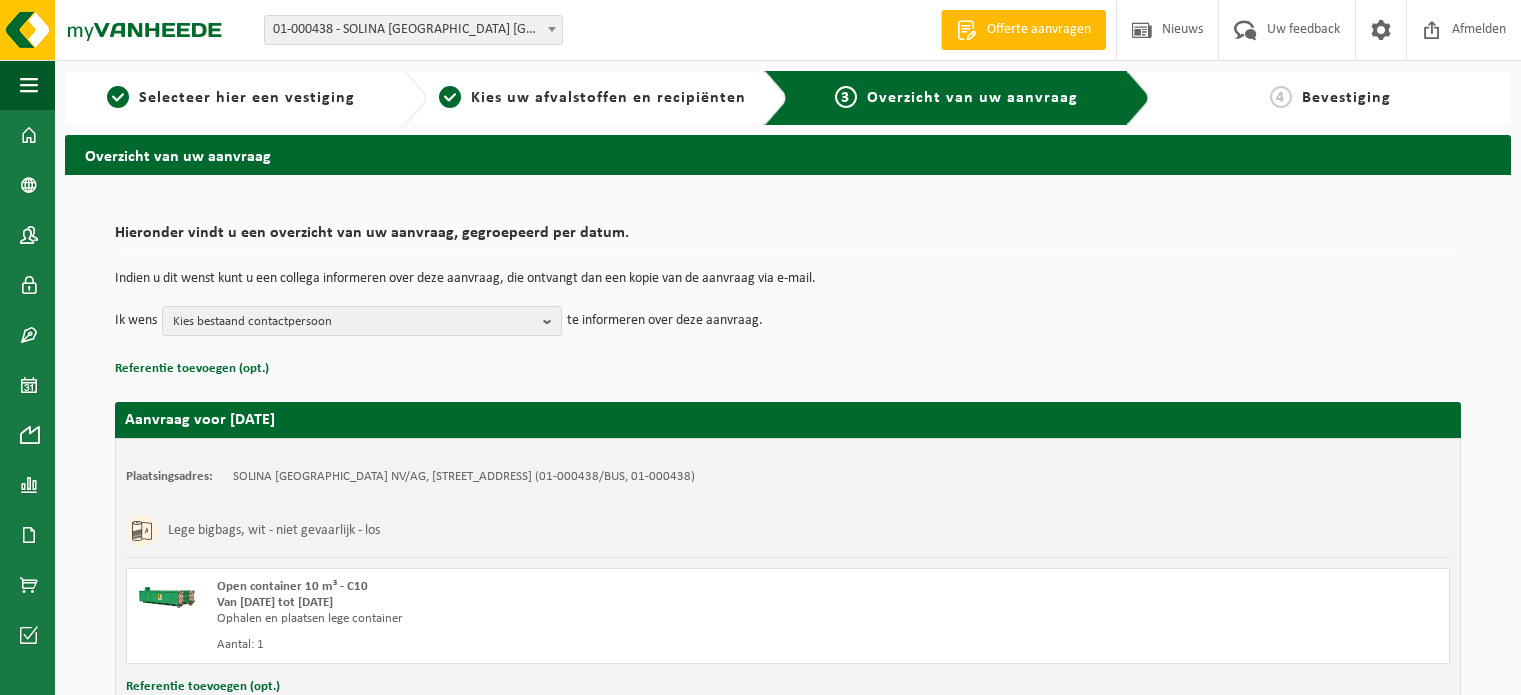 scroll, scrollTop: 0, scrollLeft: 0, axis: both 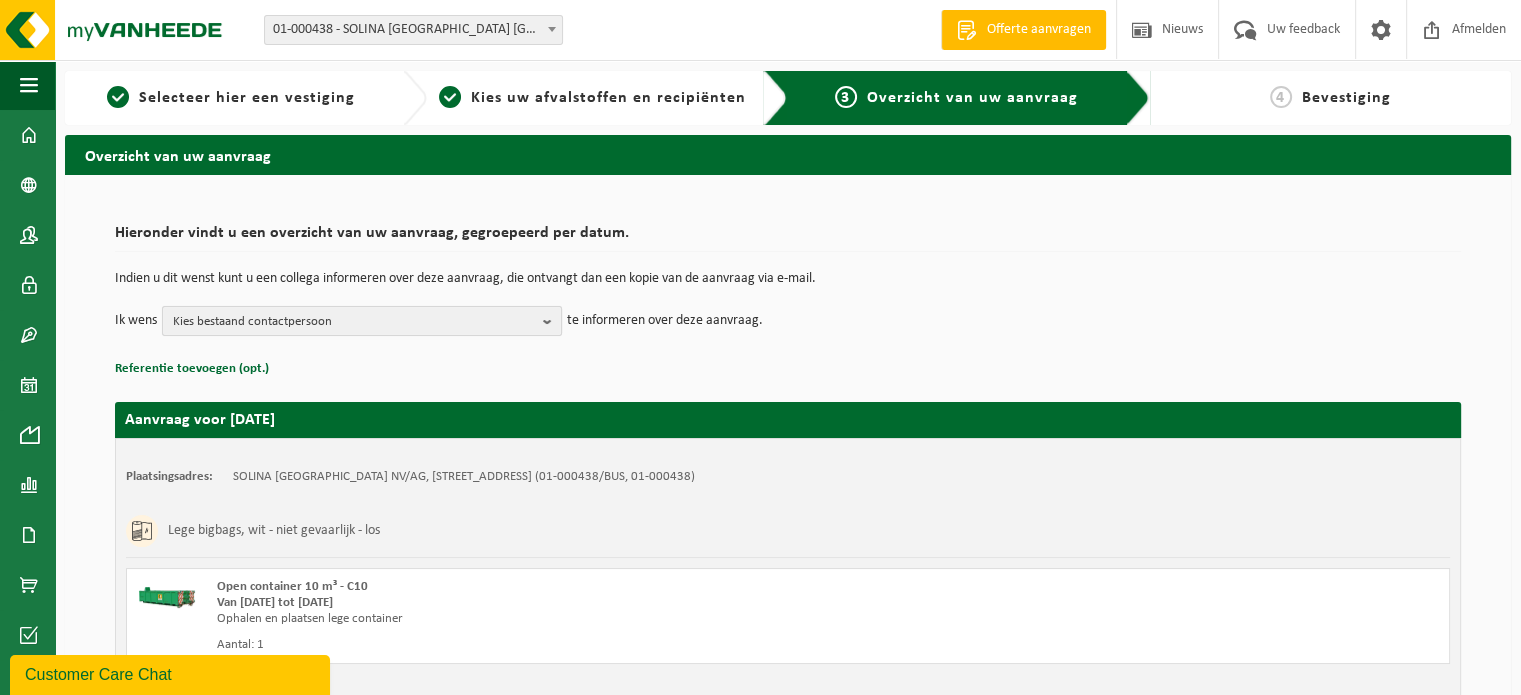 click at bounding box center (552, 321) 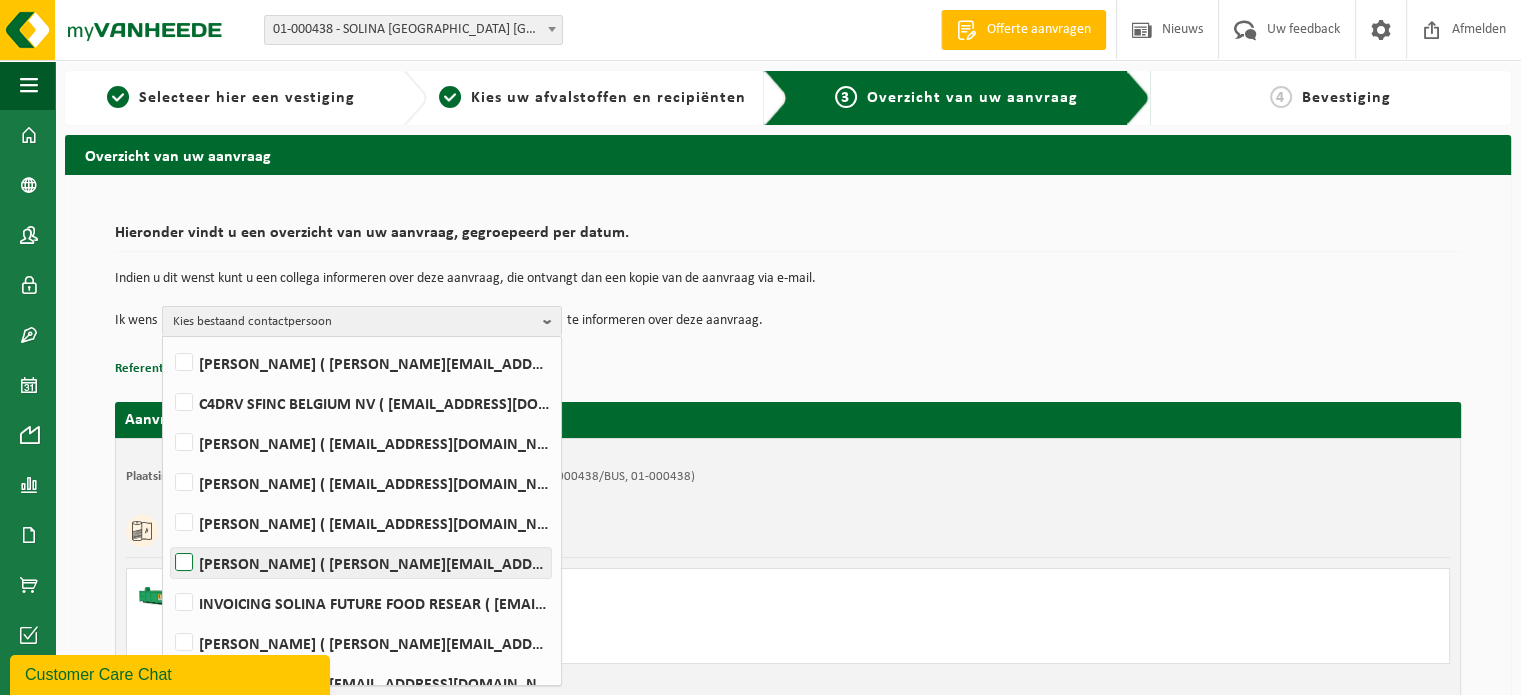 scroll, scrollTop: 169, scrollLeft: 0, axis: vertical 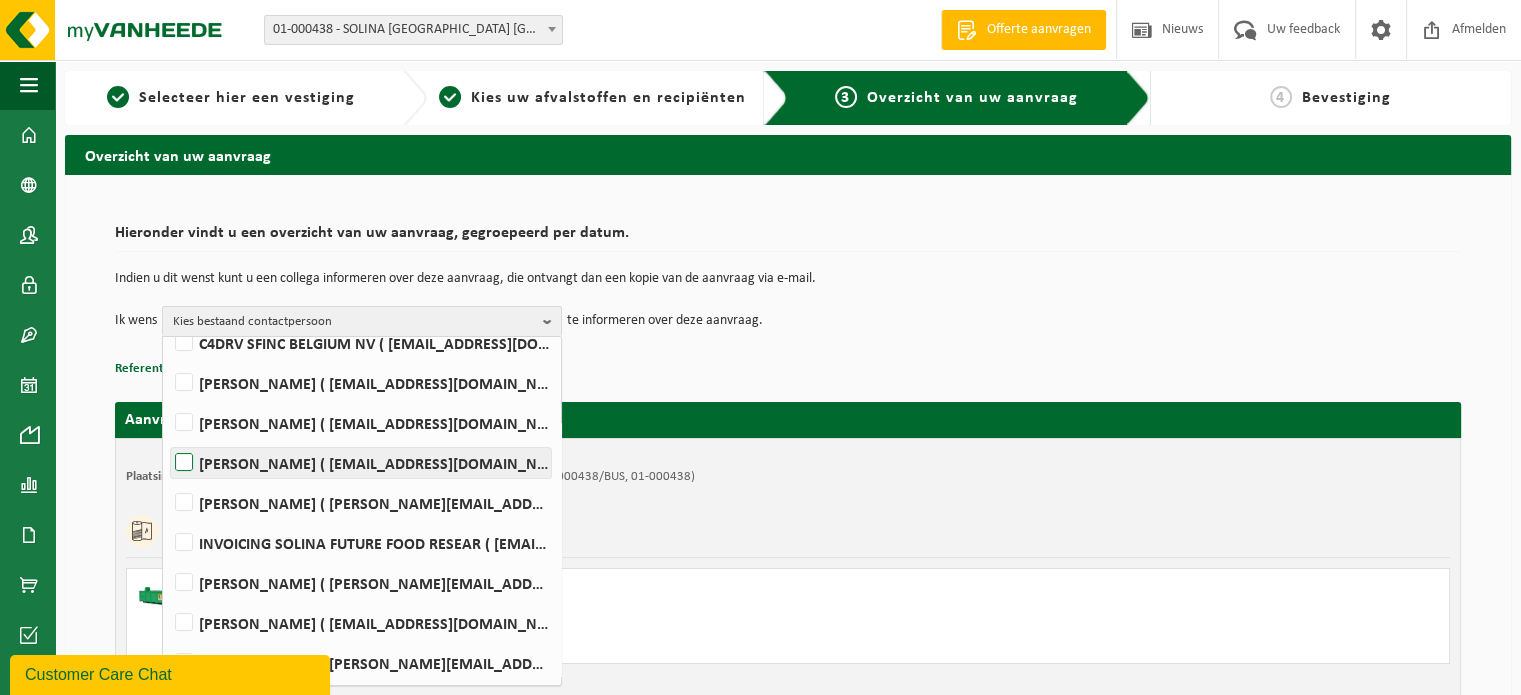 click on "Jaak De Temmerman ( jaak.detemmerman@solina.com )" at bounding box center (361, 463) 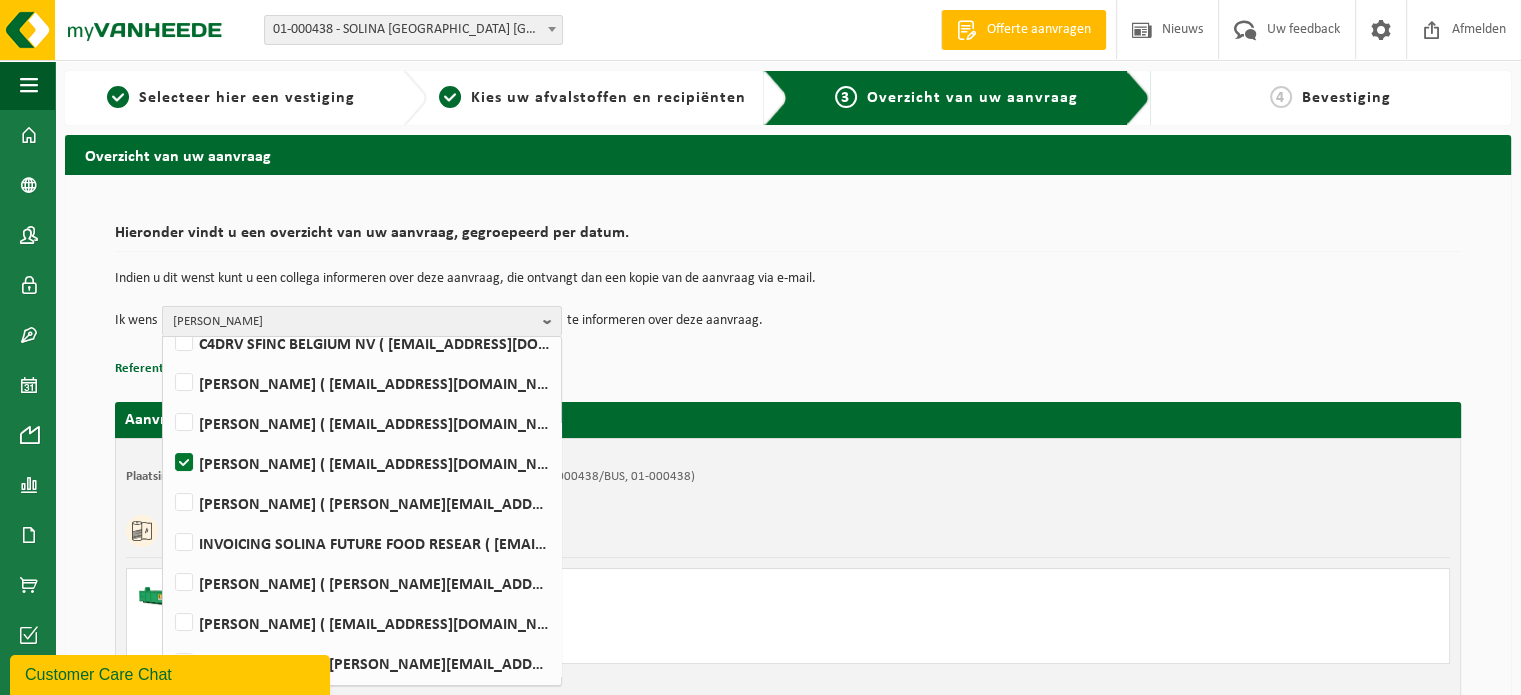 click on "Lege bigbags, wit - niet gevaarlijk - los" at bounding box center (788, 531) 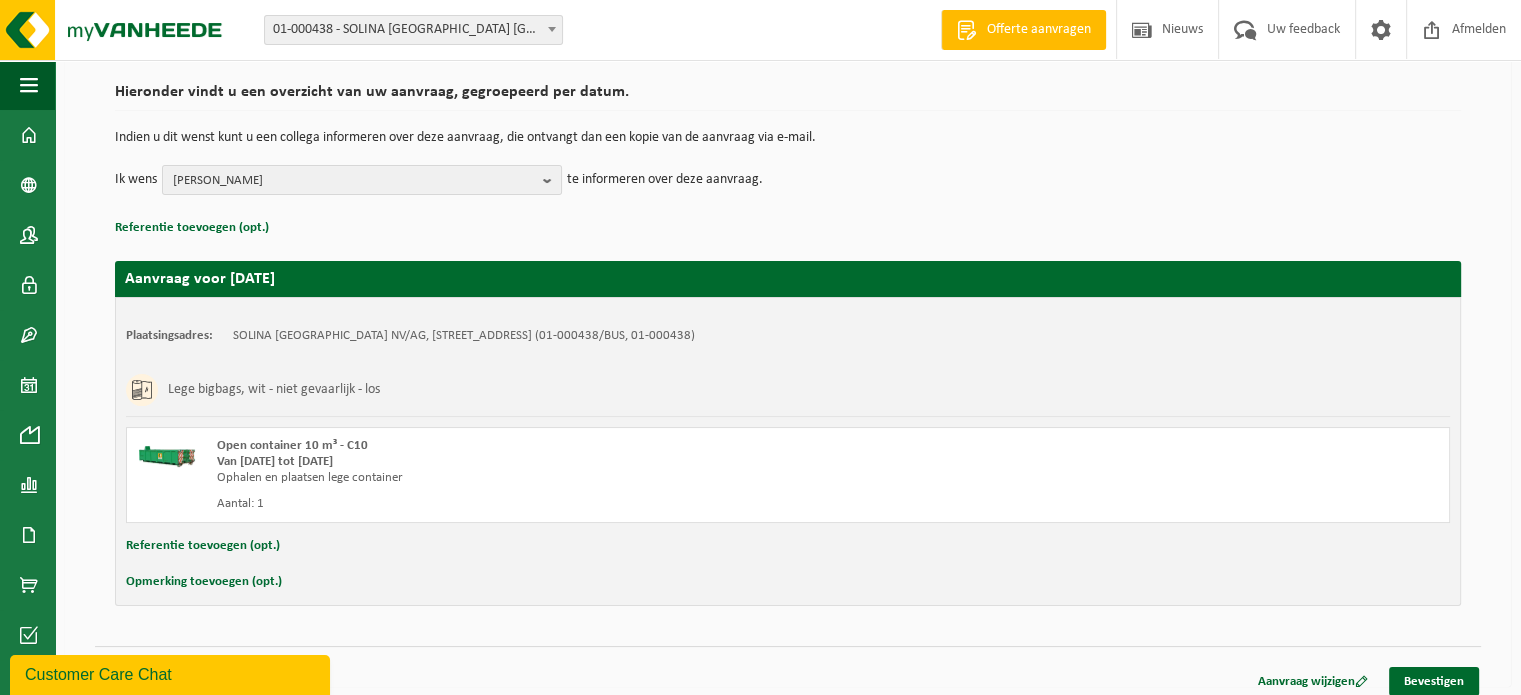scroll, scrollTop: 151, scrollLeft: 0, axis: vertical 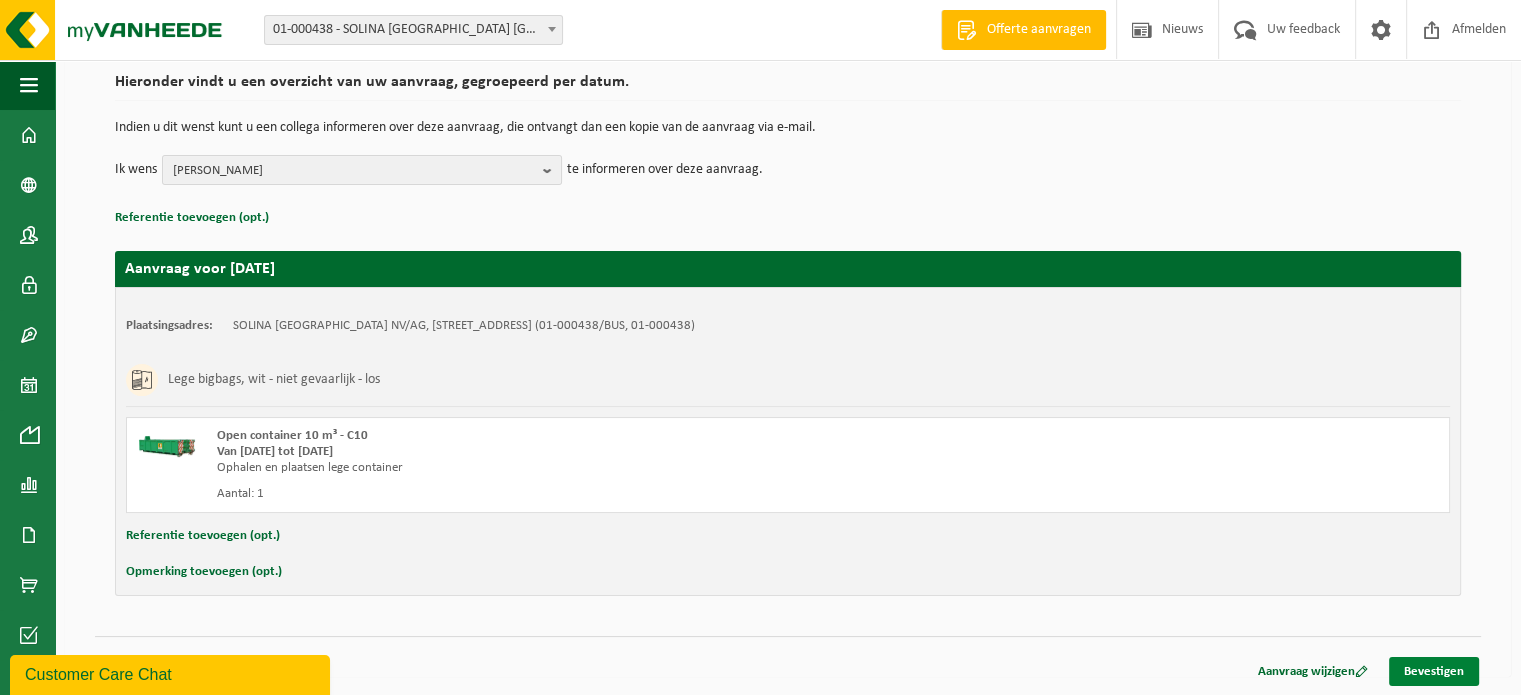 click on "Bevestigen" at bounding box center (1434, 671) 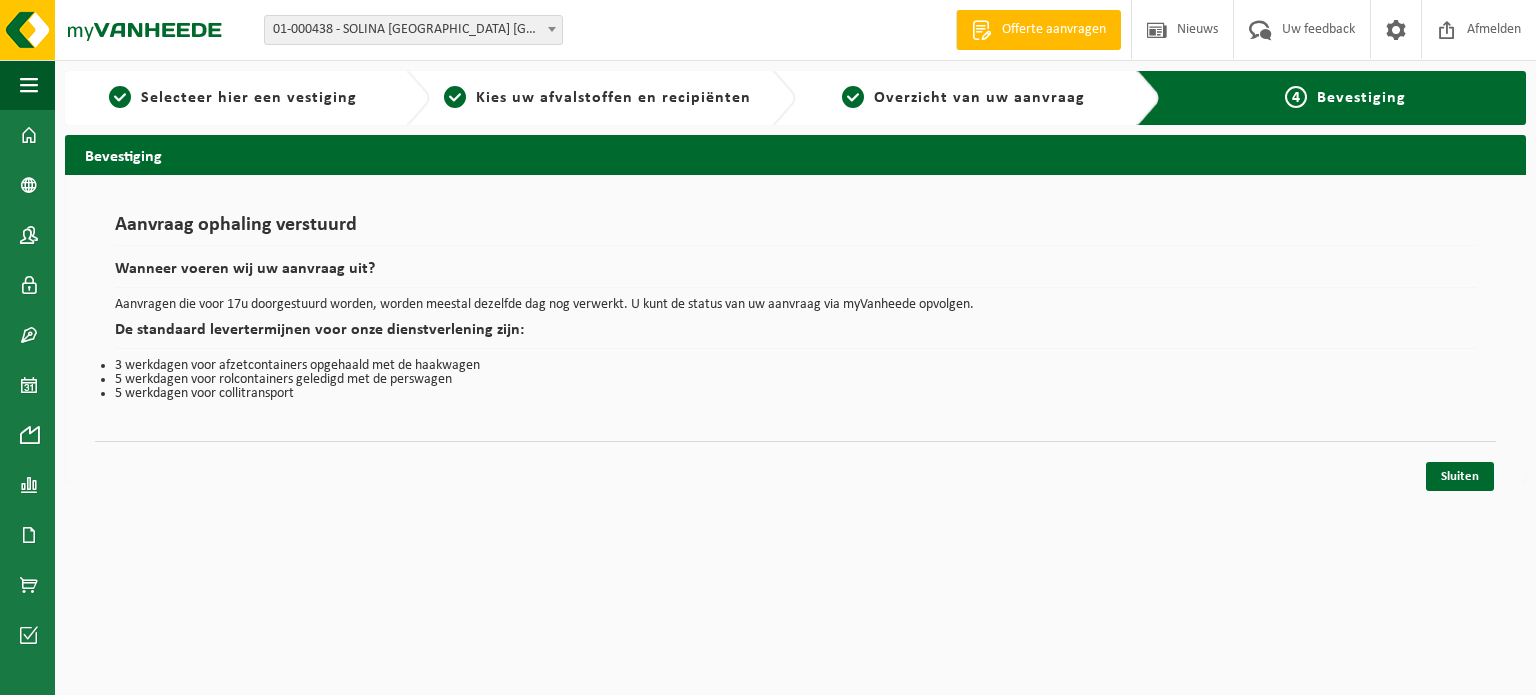 scroll, scrollTop: 0, scrollLeft: 0, axis: both 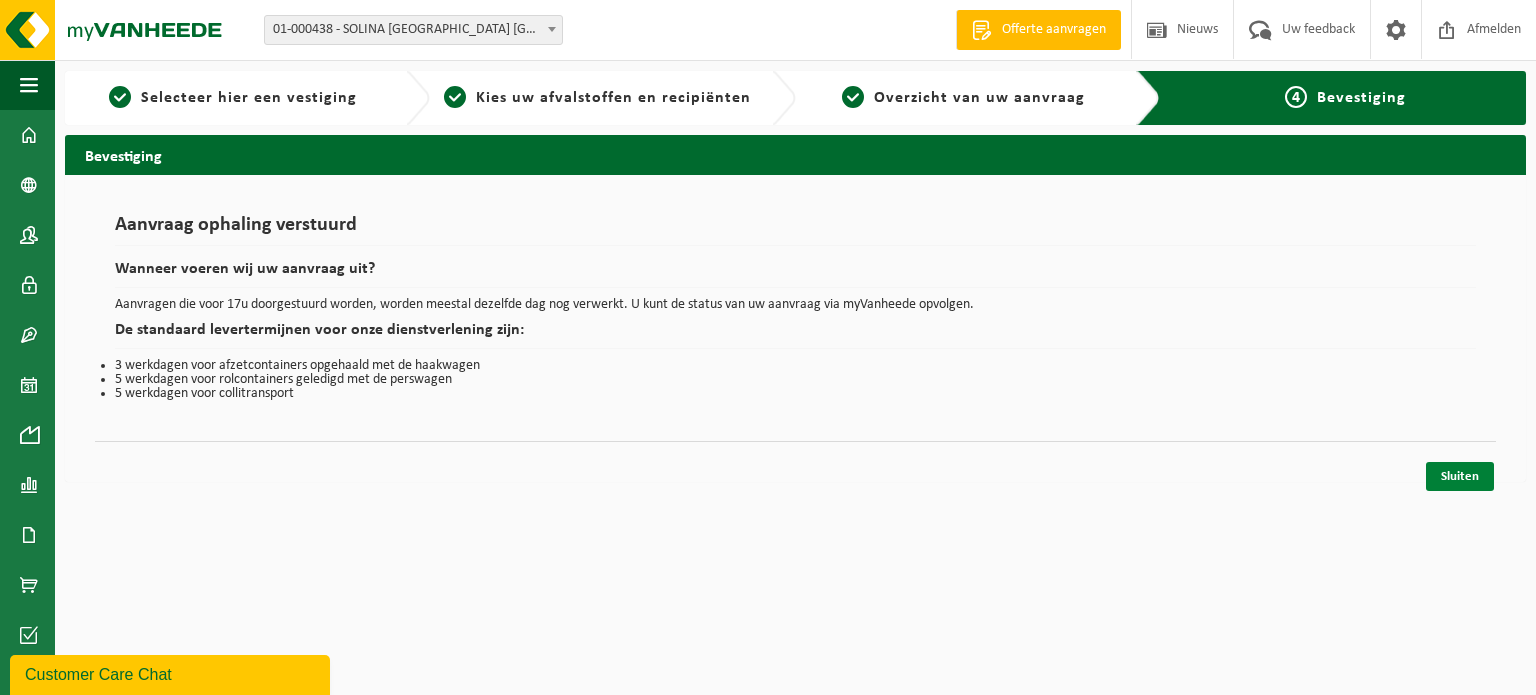 click on "Sluiten" at bounding box center [1460, 476] 